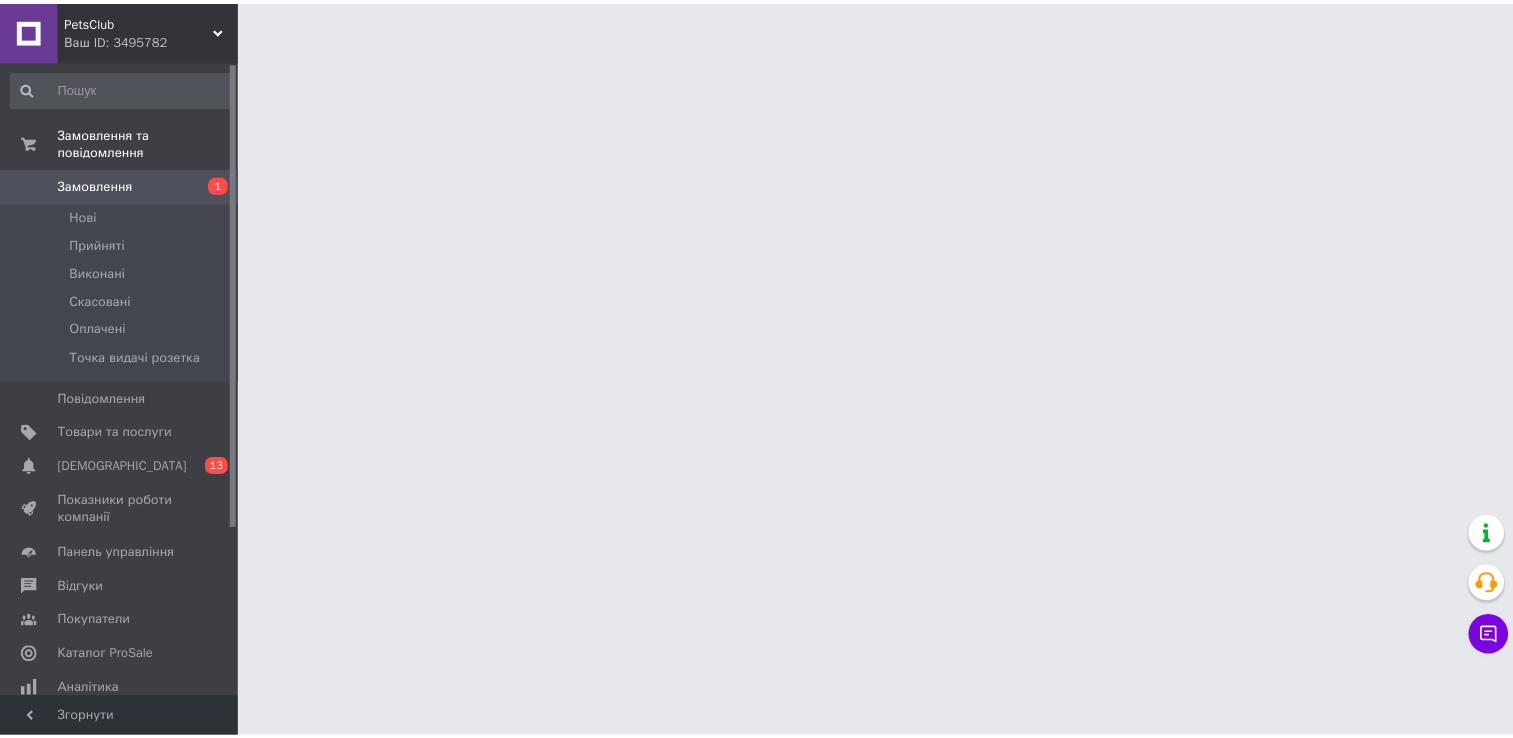scroll, scrollTop: 0, scrollLeft: 0, axis: both 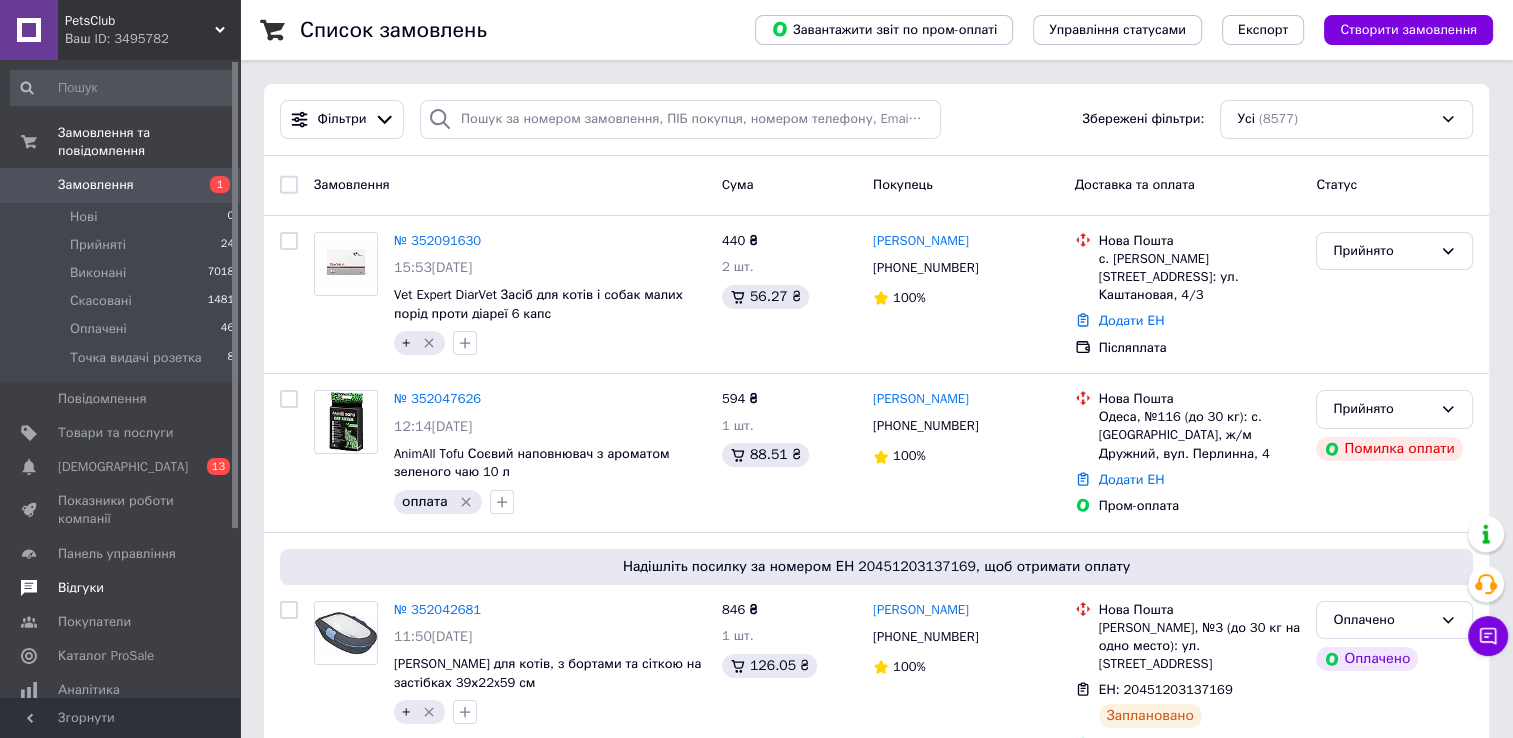 click at bounding box center [29, 588] 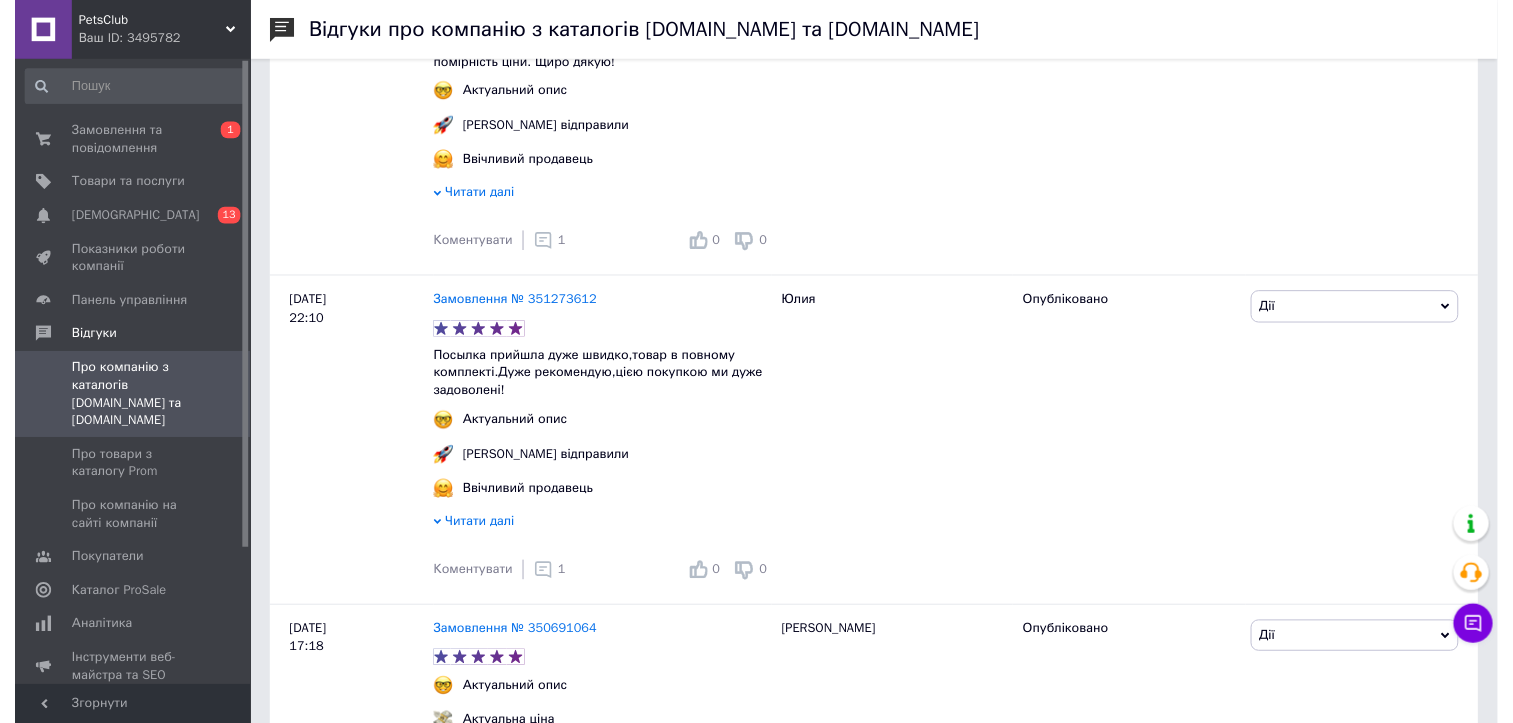 scroll, scrollTop: 1900, scrollLeft: 0, axis: vertical 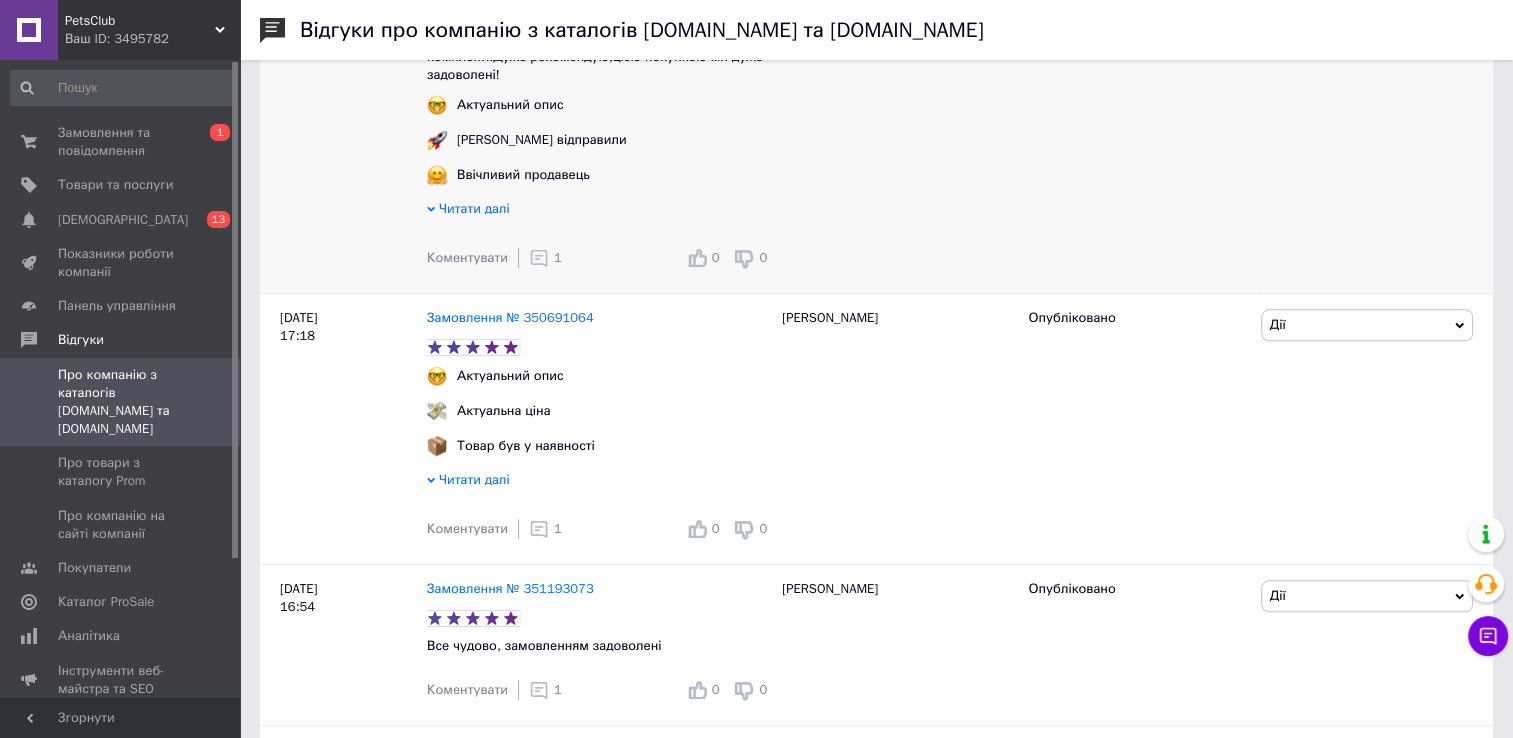 click 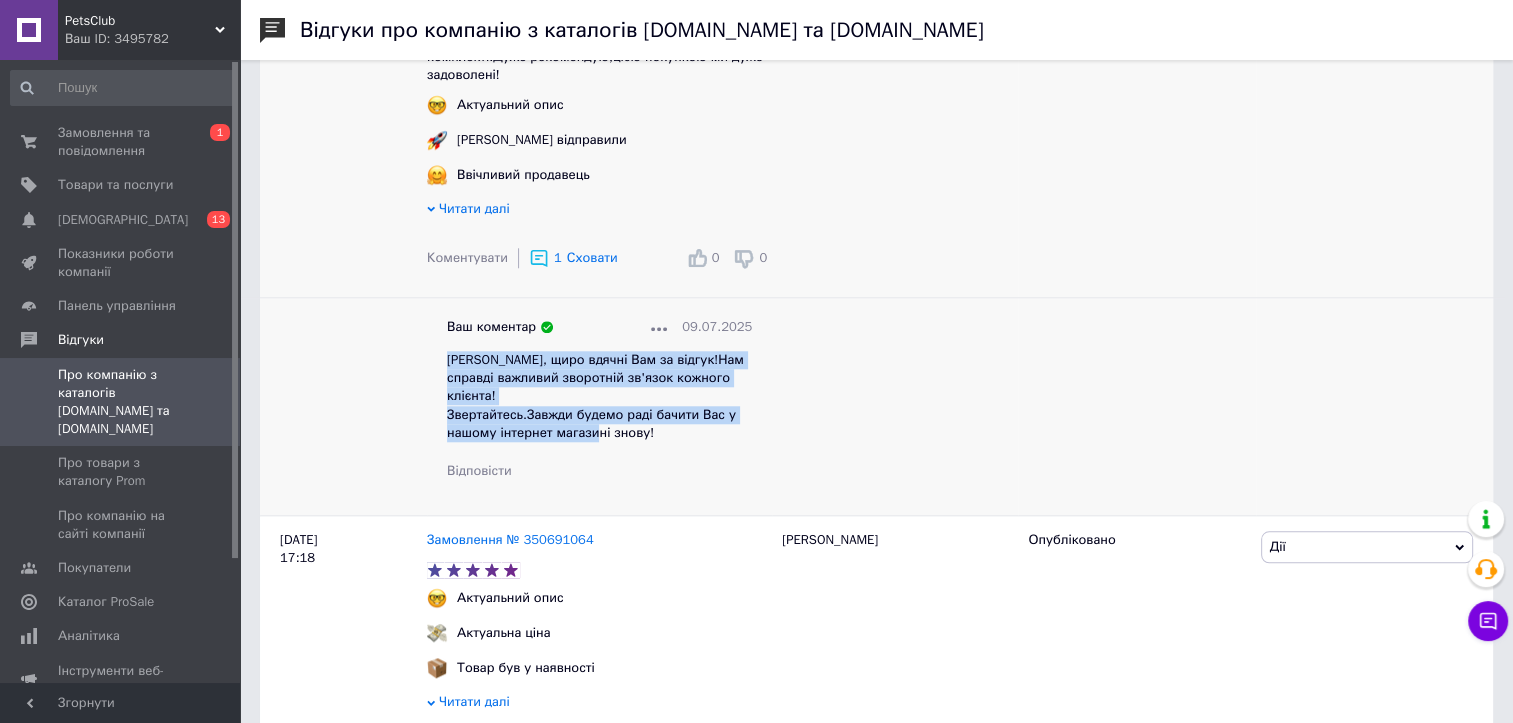 drag, startPoint x: 455, startPoint y: 371, endPoint x: 706, endPoint y: 440, distance: 260.31134 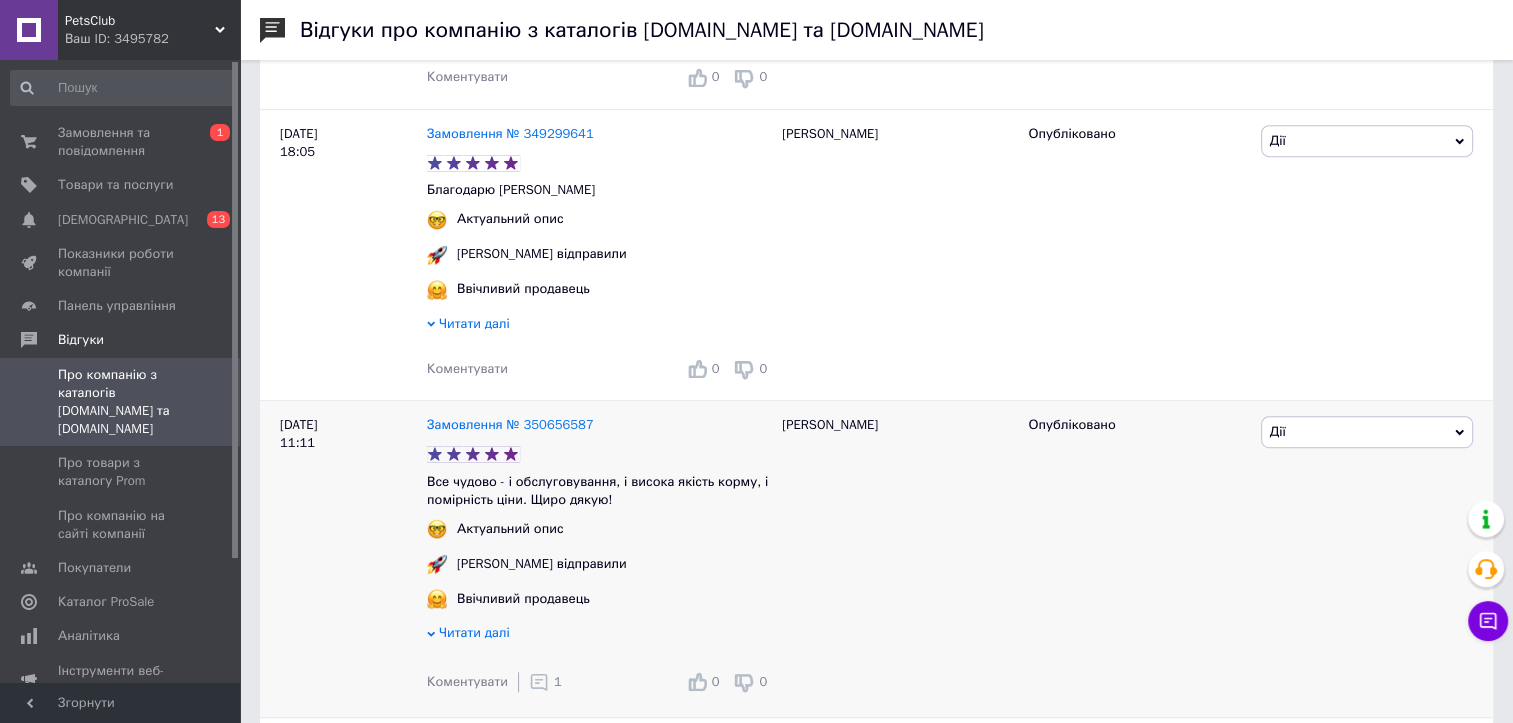 scroll, scrollTop: 1100, scrollLeft: 0, axis: vertical 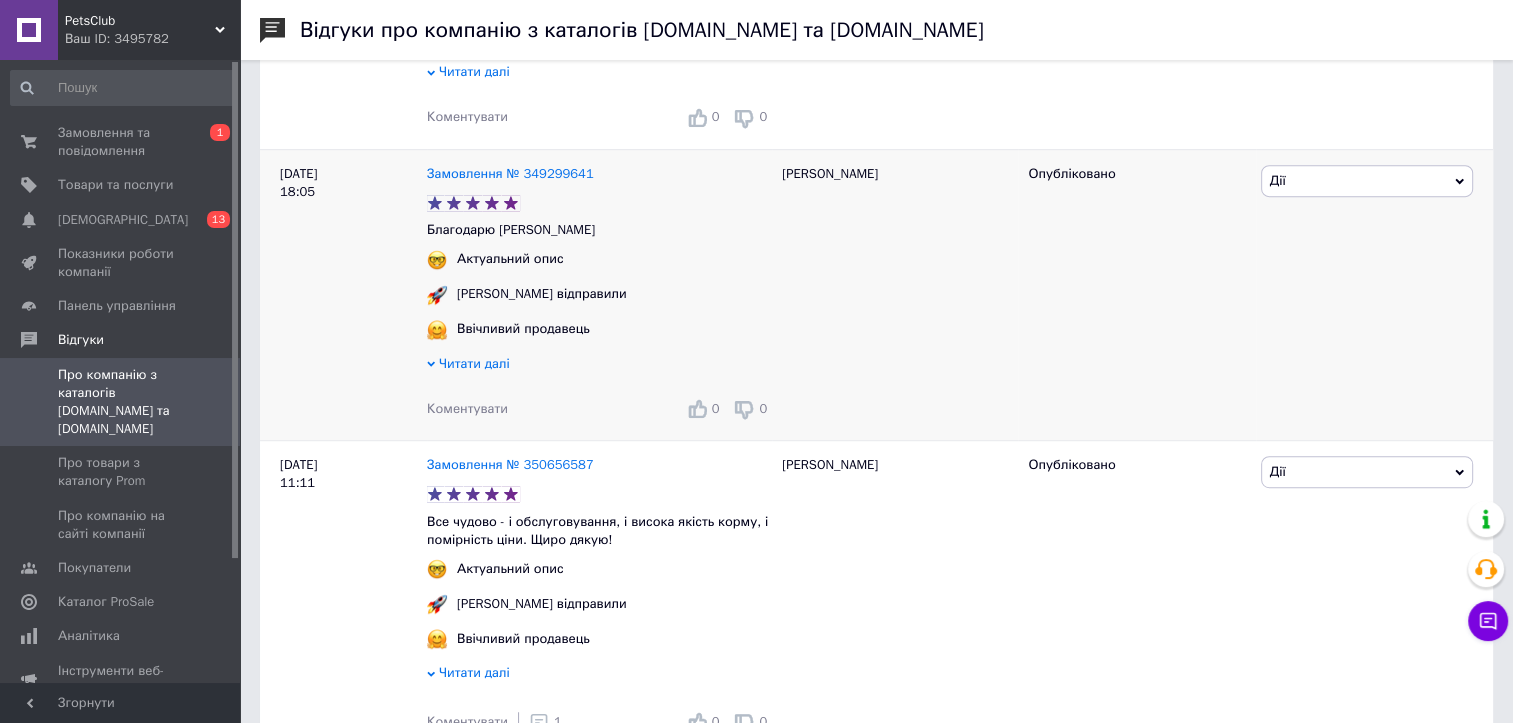 click on "Коментувати 0 0" at bounding box center [599, 409] 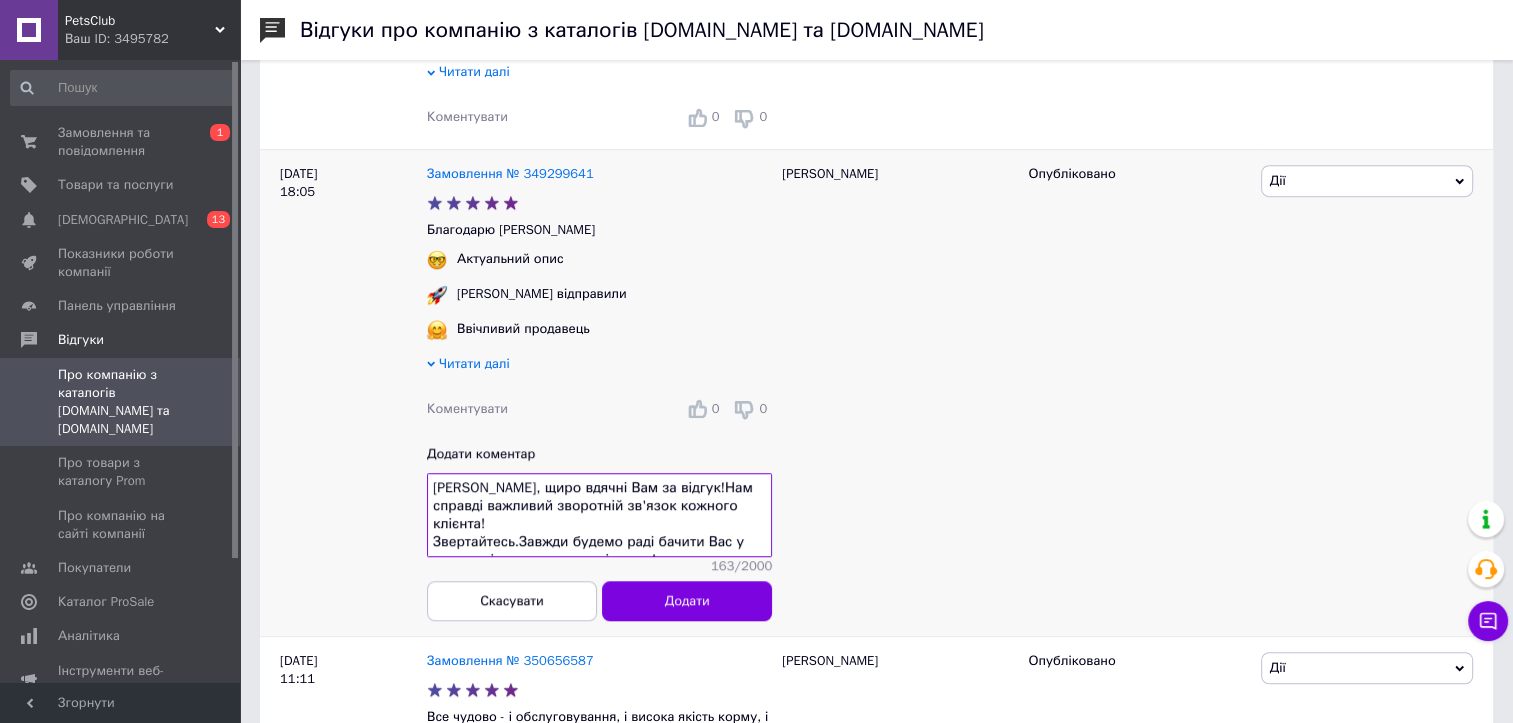click on "Юлія, щиро вдячні Вам за відгук!Нам справді важливий зворотній зв'язок кожного клієнта!
Звертайтесь.Завжди будемо раді бачити Вас у нашому інтернет магазині знову!" at bounding box center (599, 515) 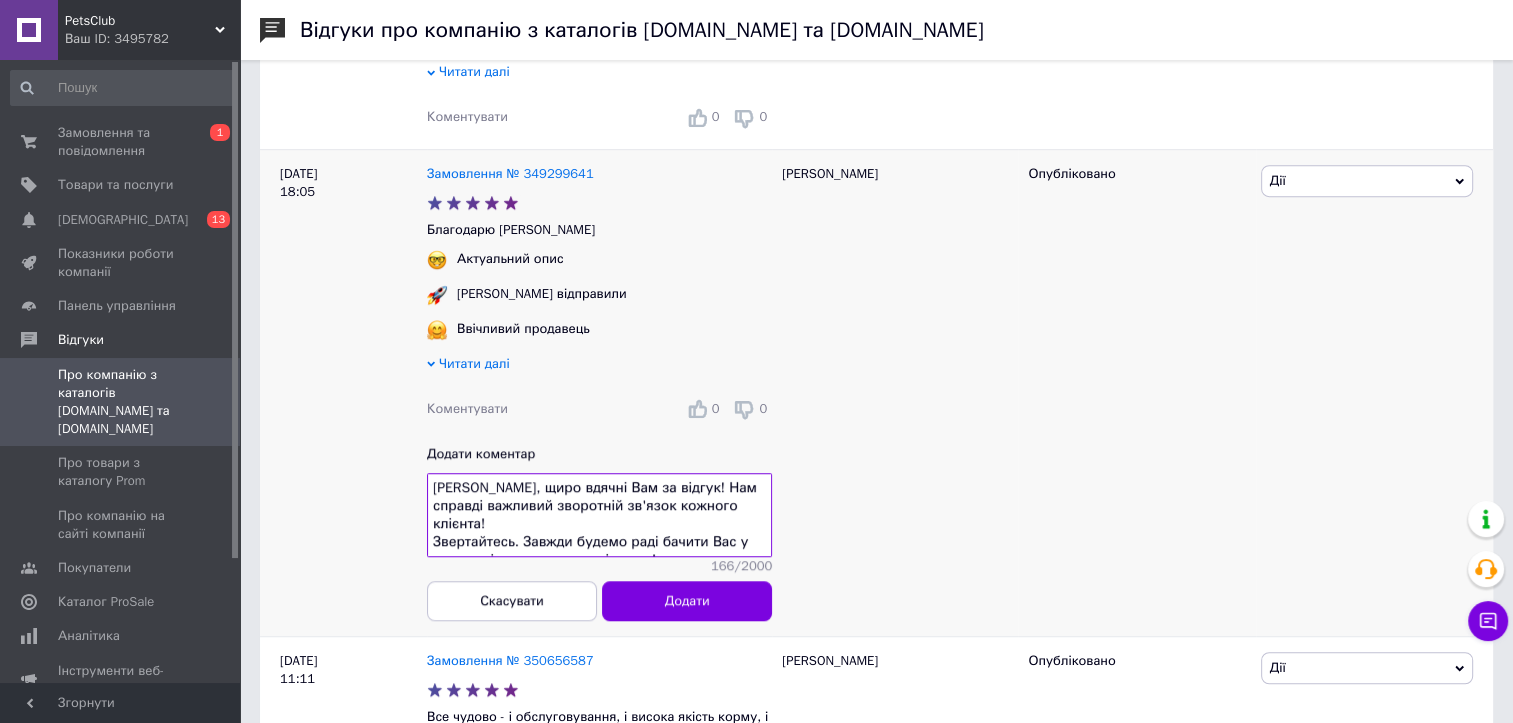 click on "Олена, щиро вдячні Вам за відгук! Нам справді важливий зворотній зв'язок кожного клієнта!
Звертайтесь. Завжди будемо раді бачити Вас у нашому інтернет магазині знову!" at bounding box center (599, 515) 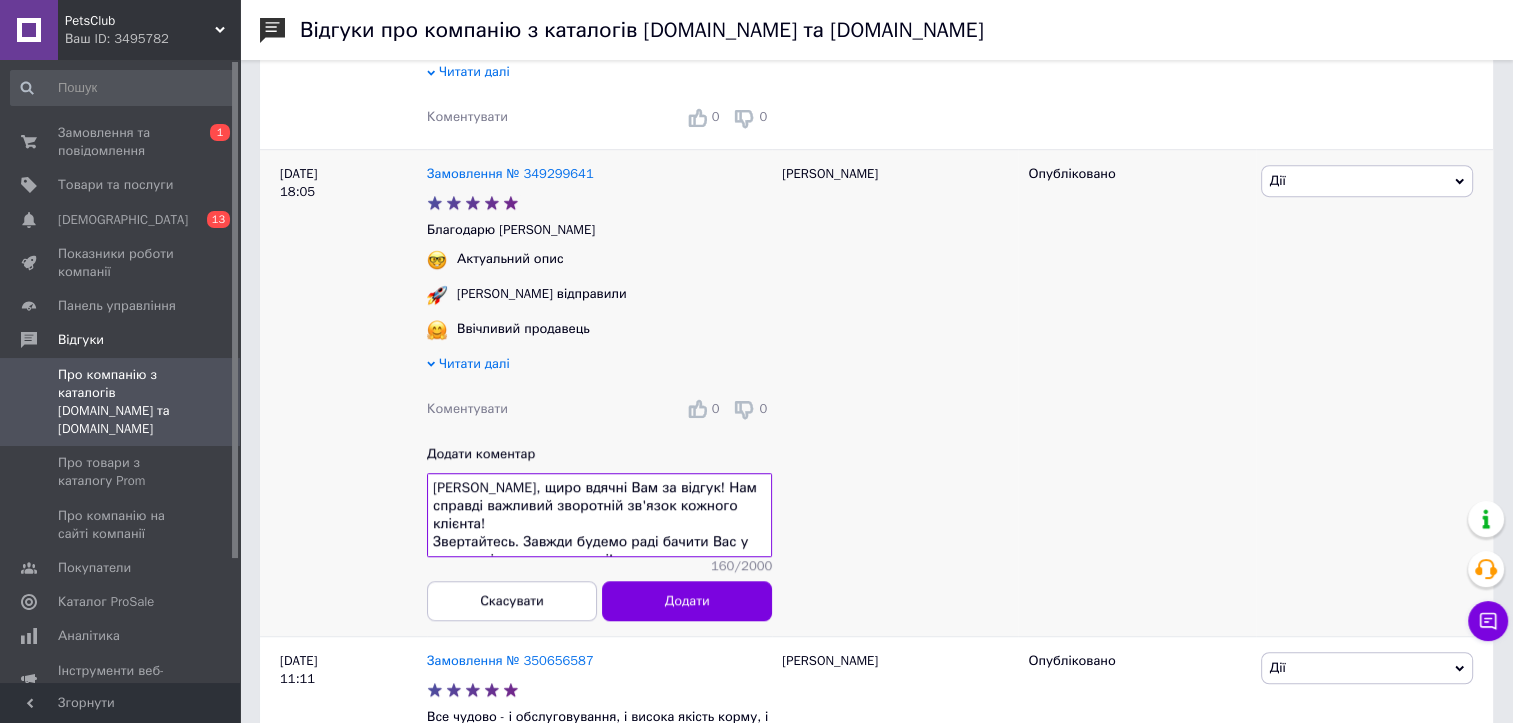 drag, startPoint x: 663, startPoint y: 559, endPoint x: 407, endPoint y: 506, distance: 261.42877 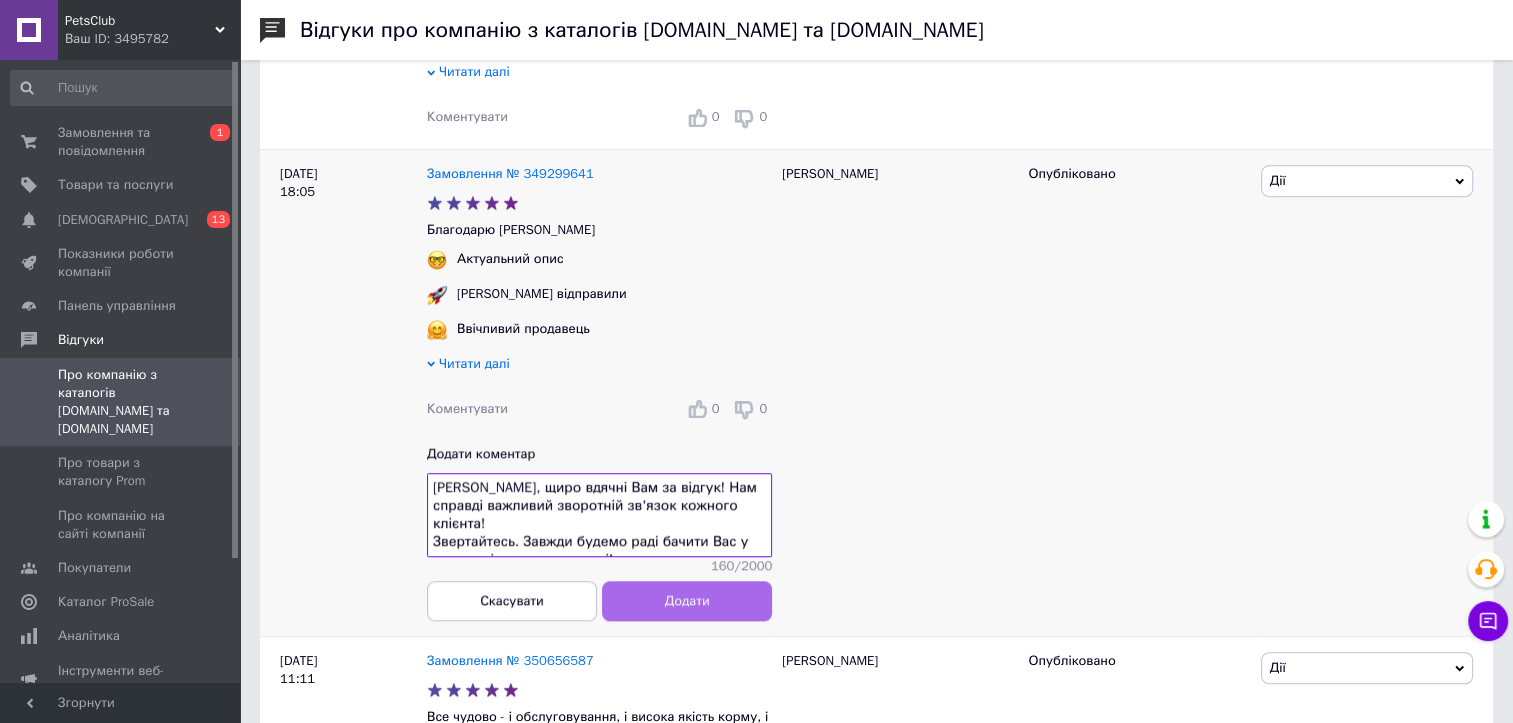 type on "Олена, щиро вдячні Вам за відгук! Нам справді важливий зворотній зв'язок кожного клієнта!
Звертайтесь. Завжди будемо раді бачити Вас у нашому інтернет магазині!" 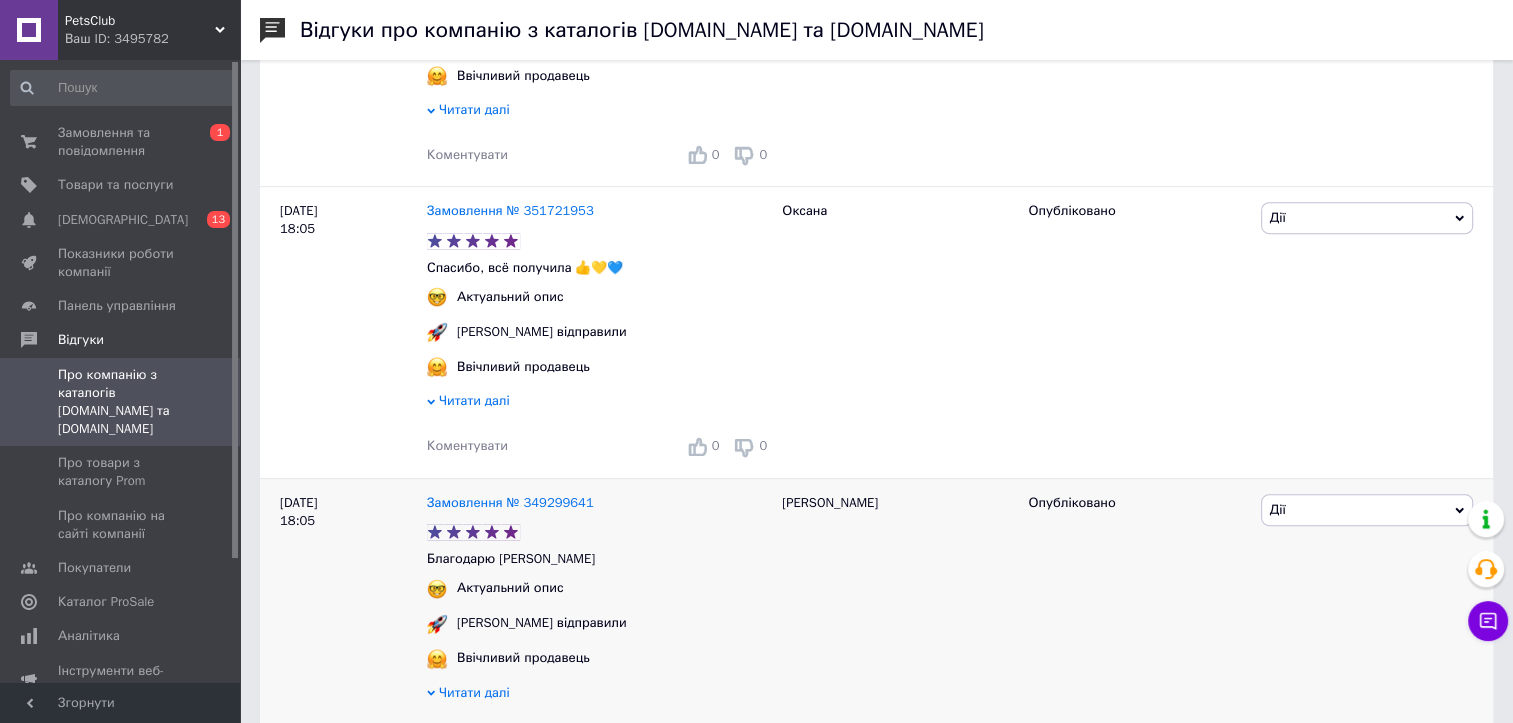 scroll, scrollTop: 700, scrollLeft: 0, axis: vertical 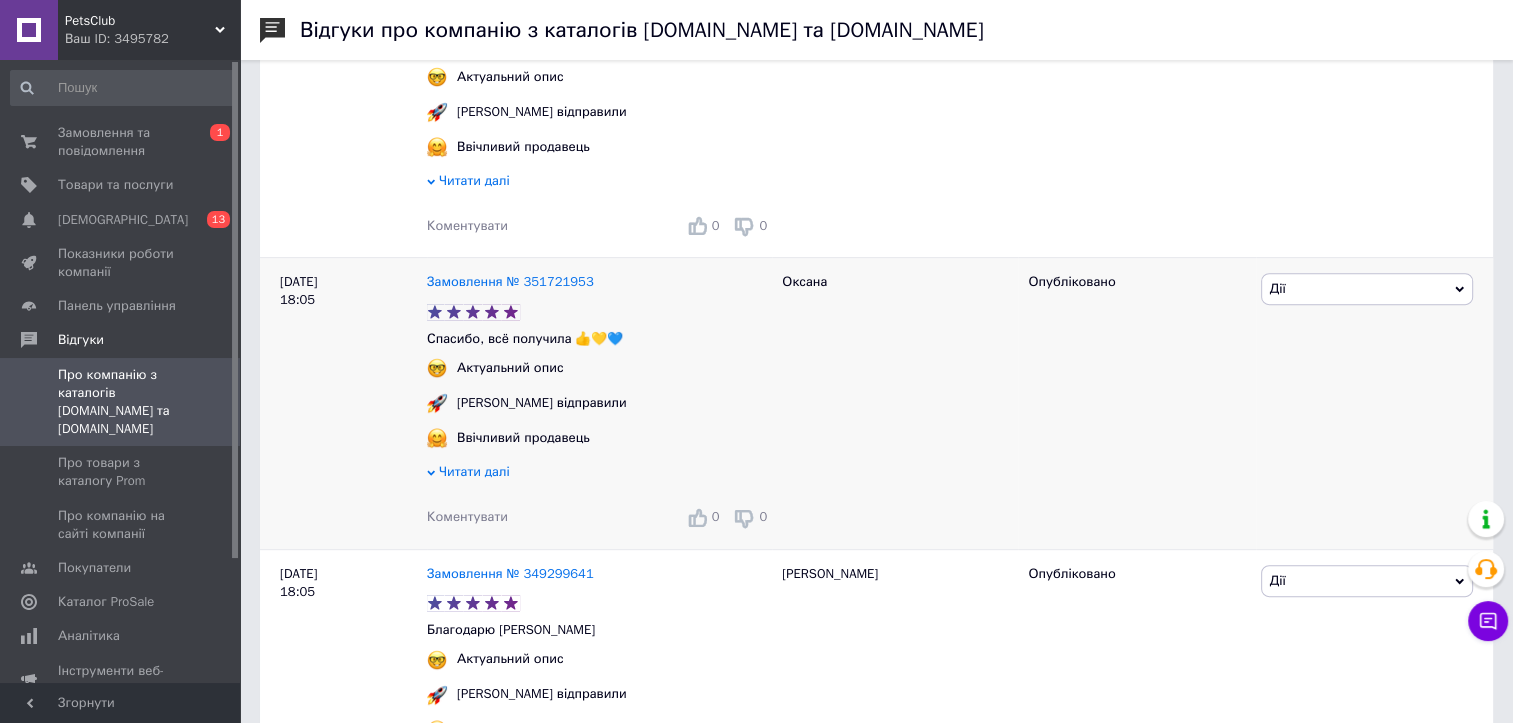 click on "Коментувати 0 0" at bounding box center (599, 517) 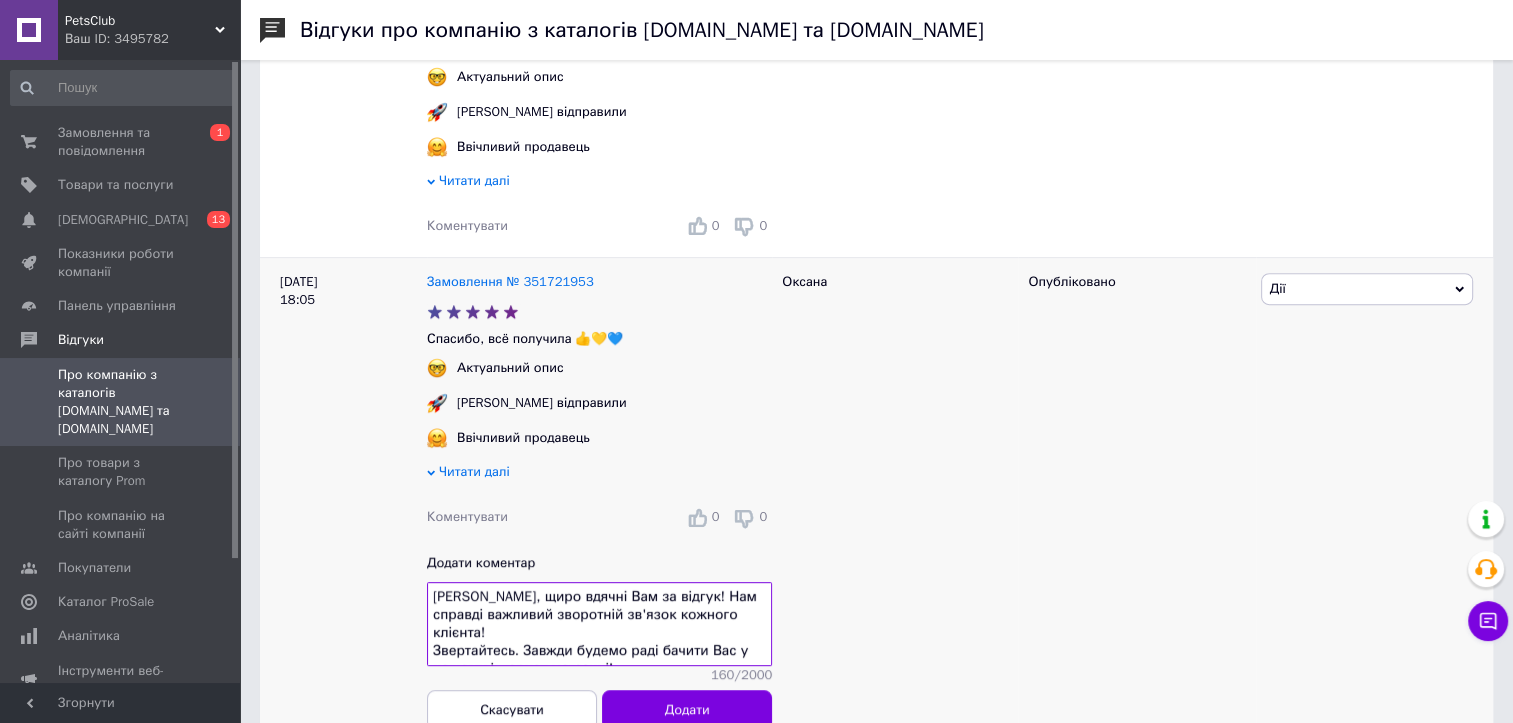 click on "Олена, щиро вдячні Вам за відгук! Нам справді важливий зворотній зв'язок кожного клієнта!
Звертайтесь. Завжди будемо раді бачити Вас у нашому інтернет магазині!" at bounding box center (599, 624) 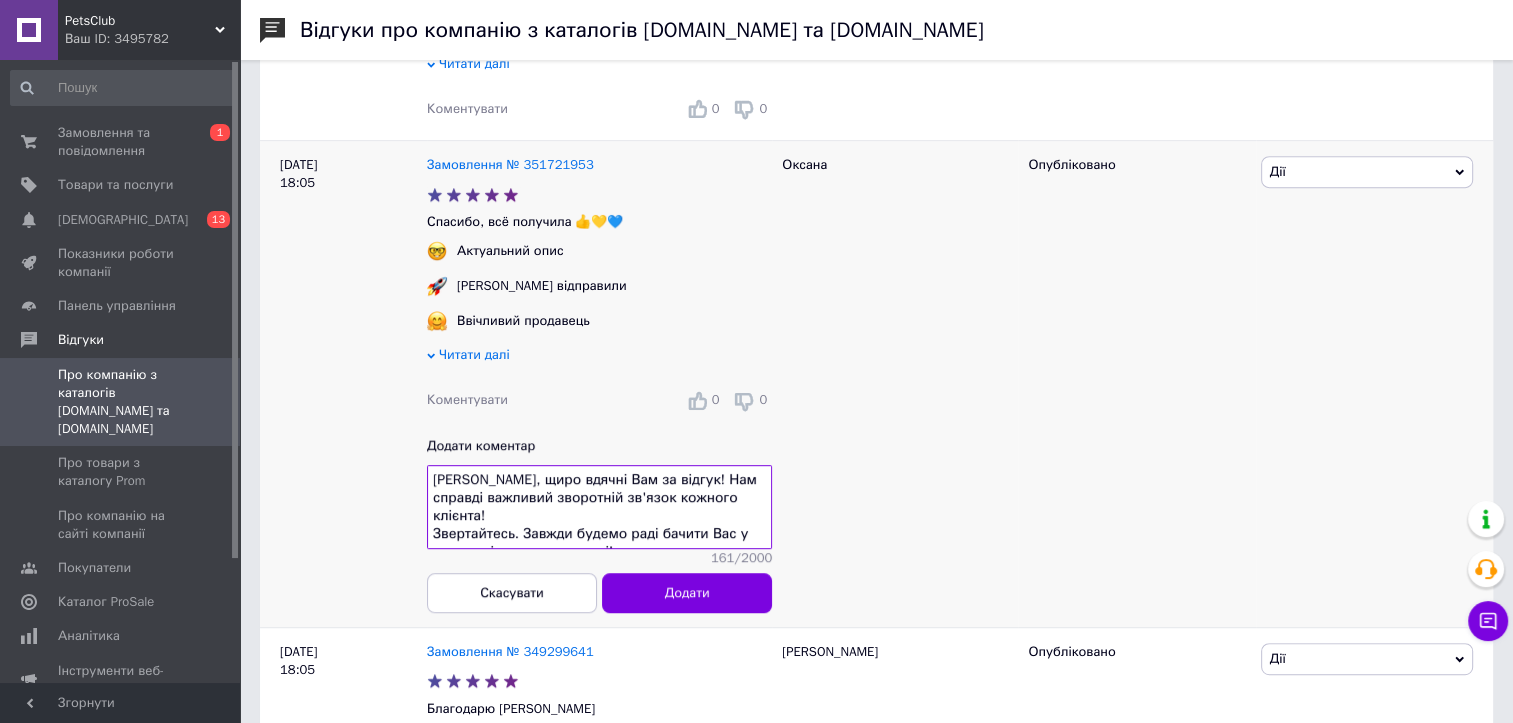 scroll, scrollTop: 900, scrollLeft: 0, axis: vertical 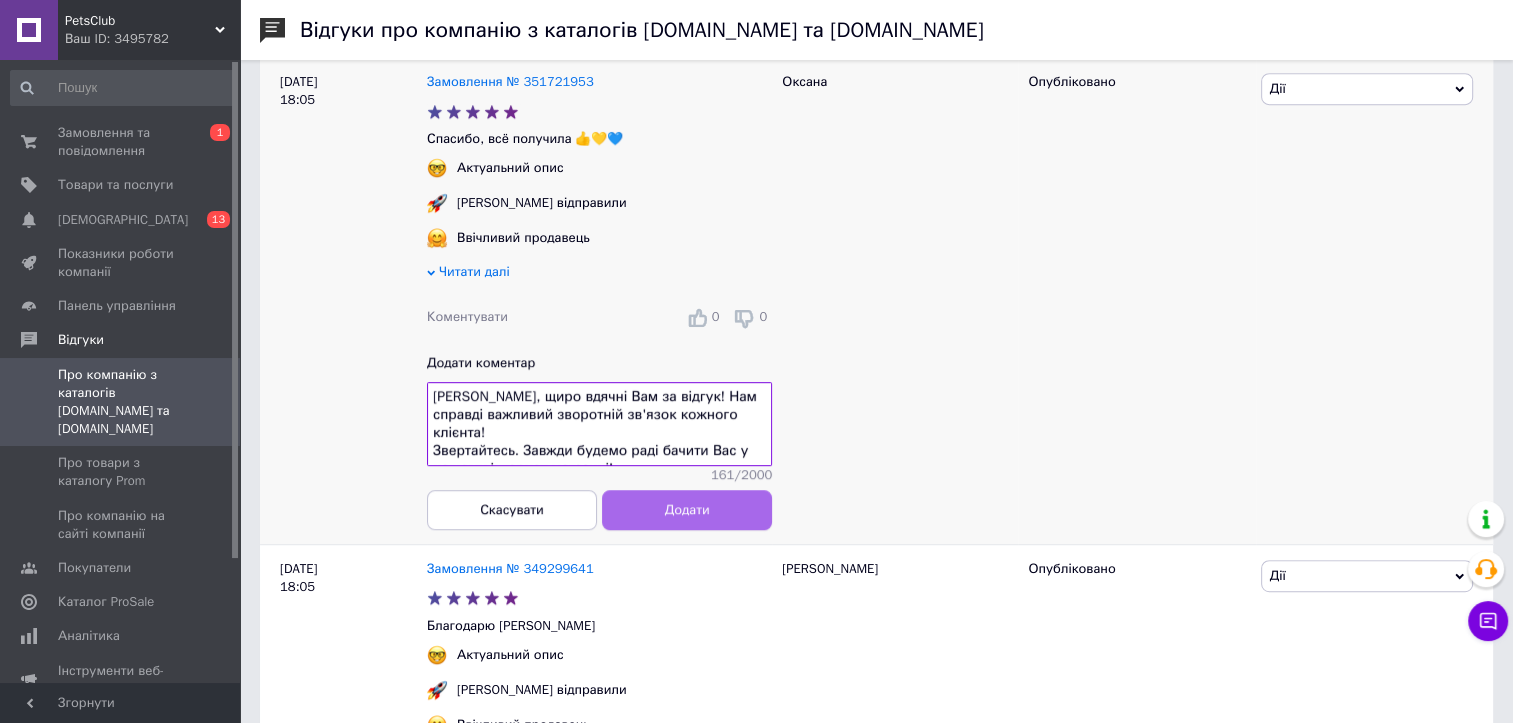 type on "Оксана, щиро вдячні Вам за відгук! Нам справді важливий зворотній зв'язок кожного клієнта!
Звертайтесь. Завжди будемо раді бачити Вас у нашому інтернет магазині!" 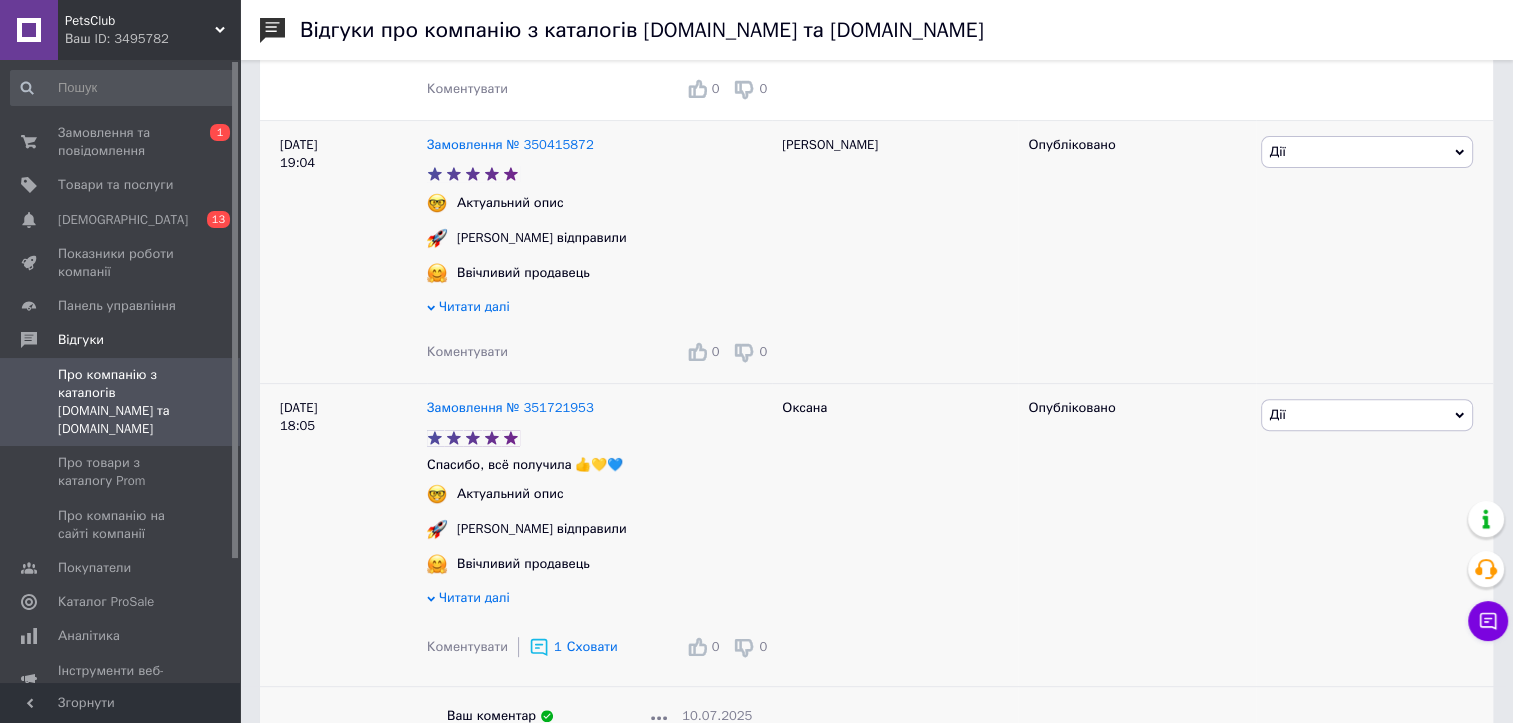 scroll, scrollTop: 500, scrollLeft: 0, axis: vertical 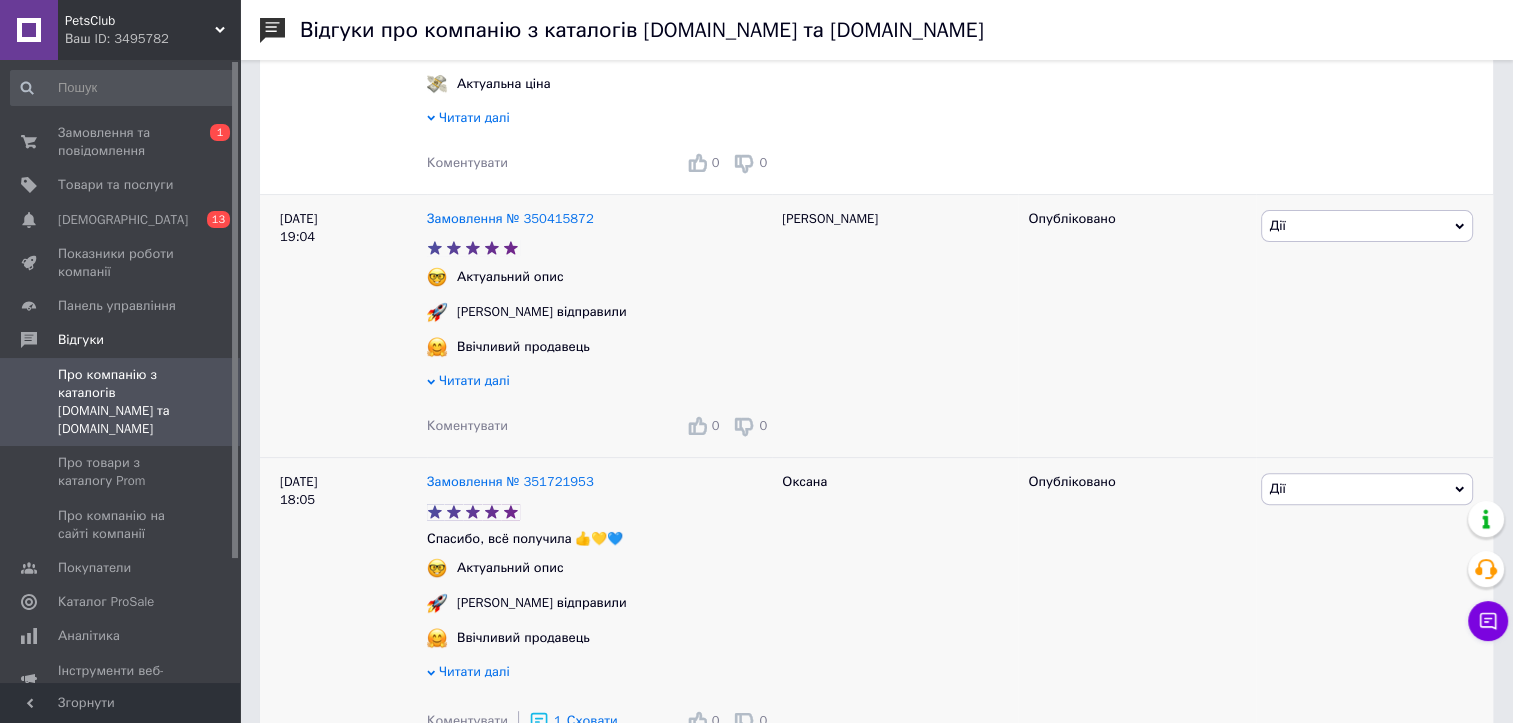 click on "Коментувати" at bounding box center [467, 425] 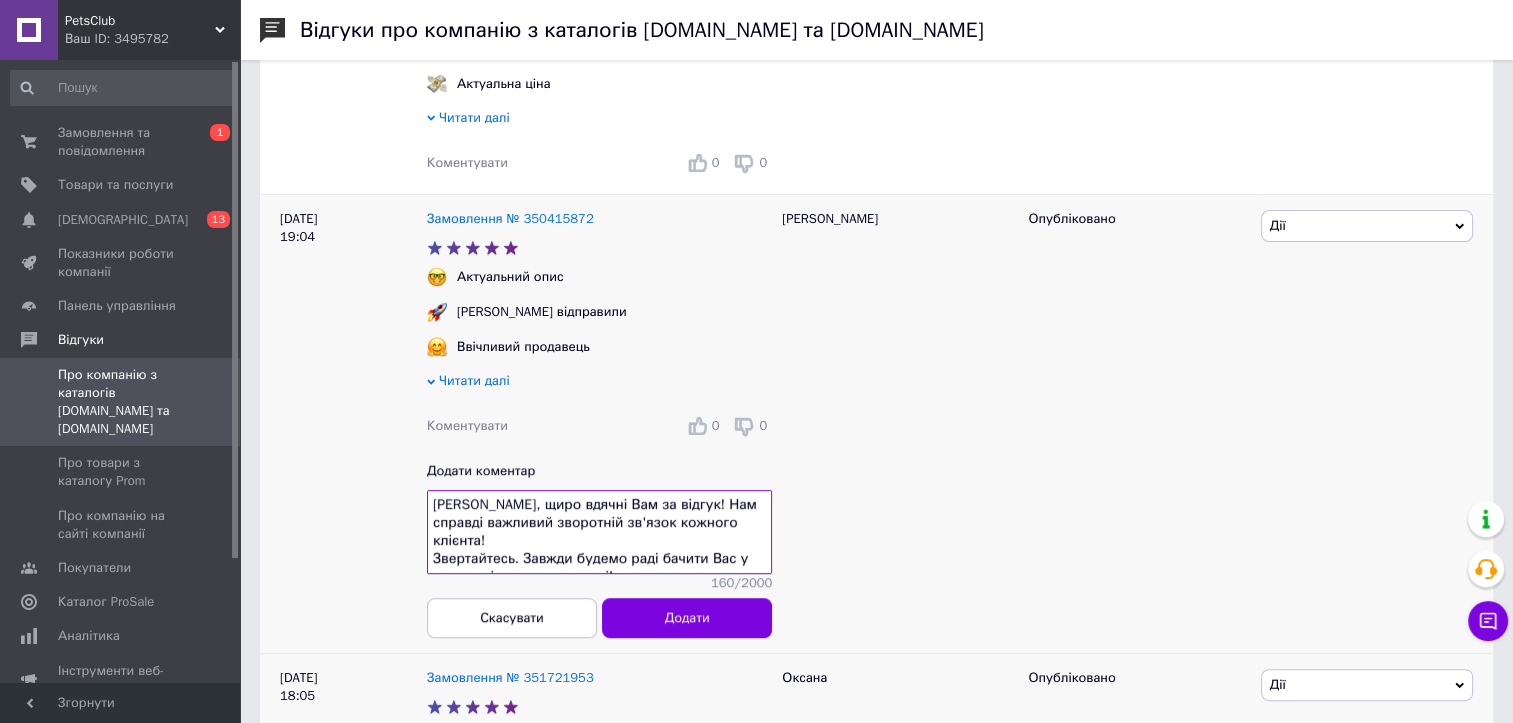 click on "Олена, щиро вдячні Вам за відгук! Нам справді важливий зворотній зв'язок кожного клієнта!
Звертайтесь. Завжди будемо раді бачити Вас у нашому інтернет магазині!" at bounding box center [599, 532] 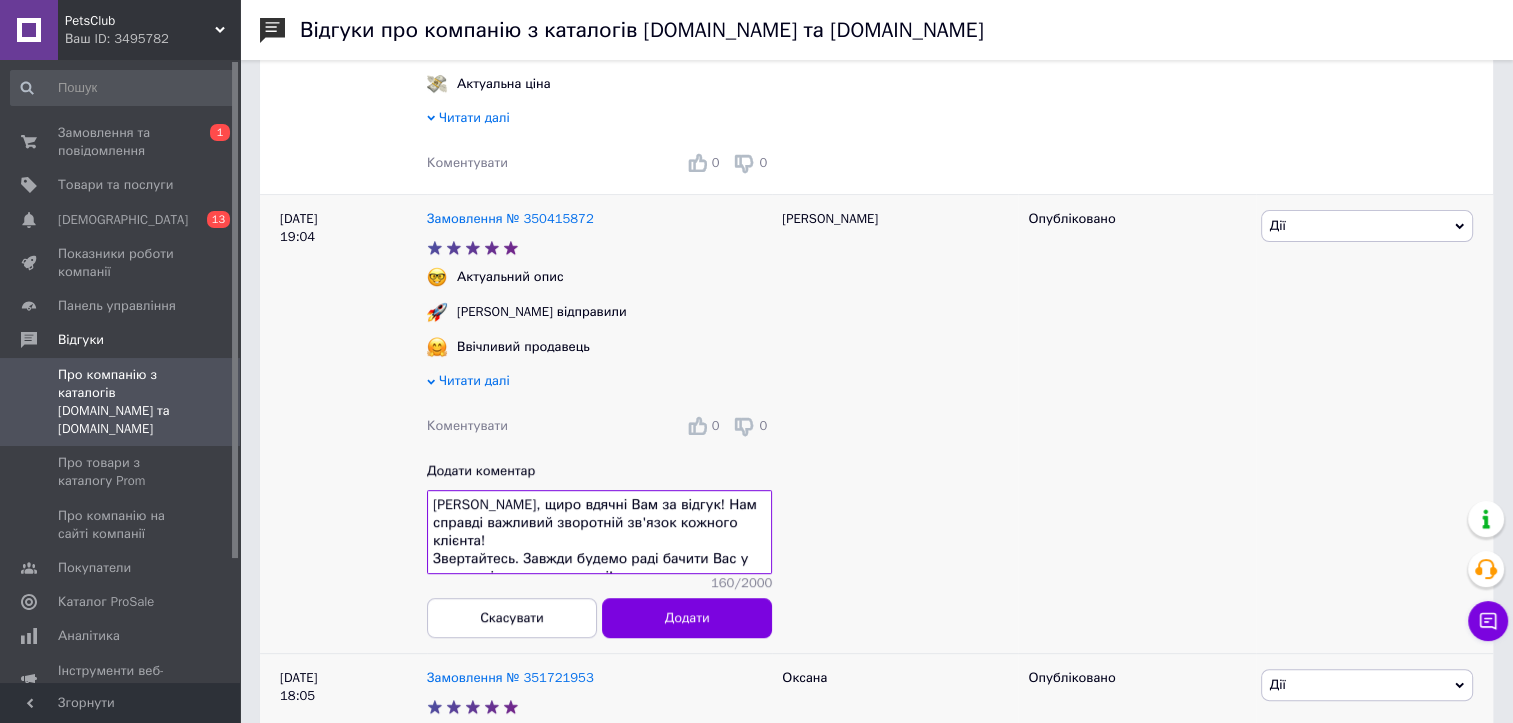 drag, startPoint x: 616, startPoint y: 576, endPoint x: 657, endPoint y: 514, distance: 74.330345 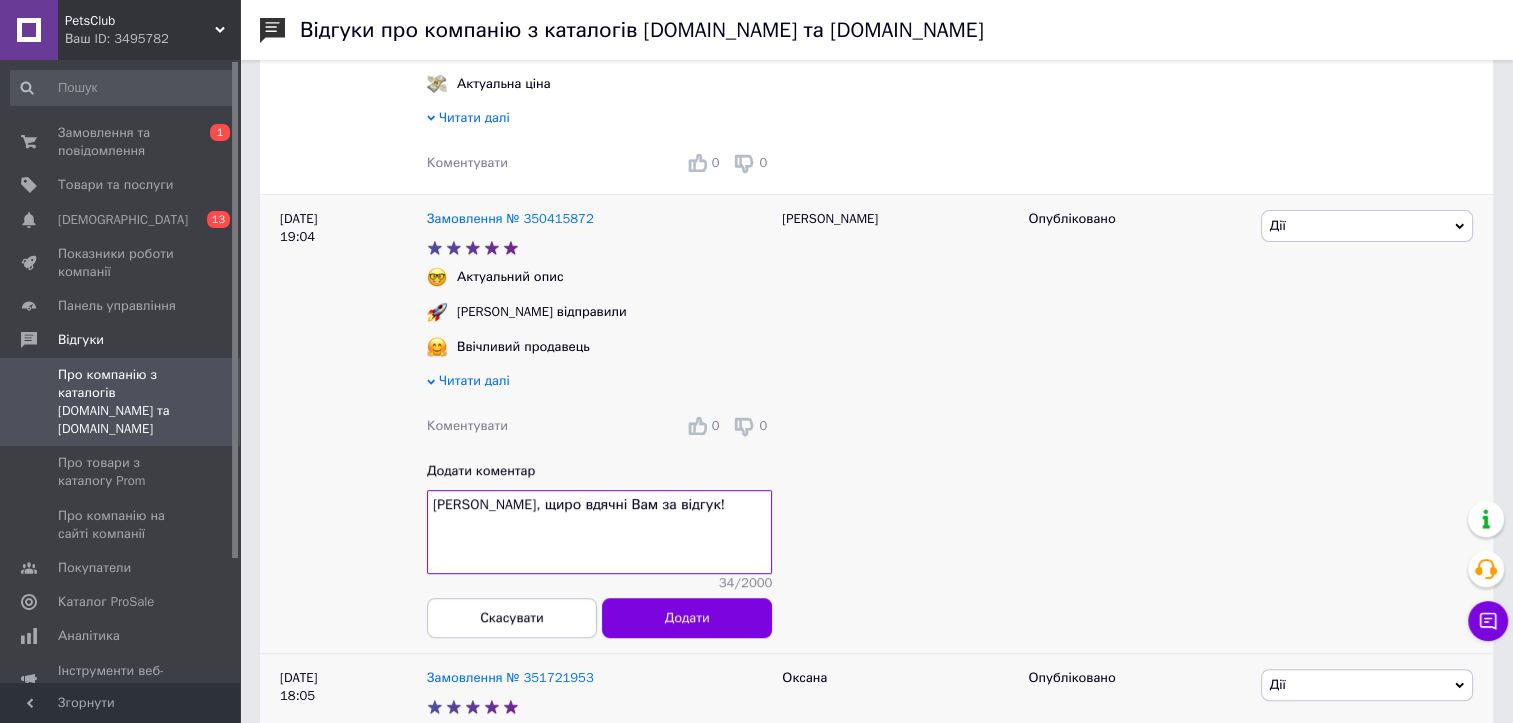 click on "Олена, щиро вдячні Вам за відгук!" at bounding box center [599, 532] 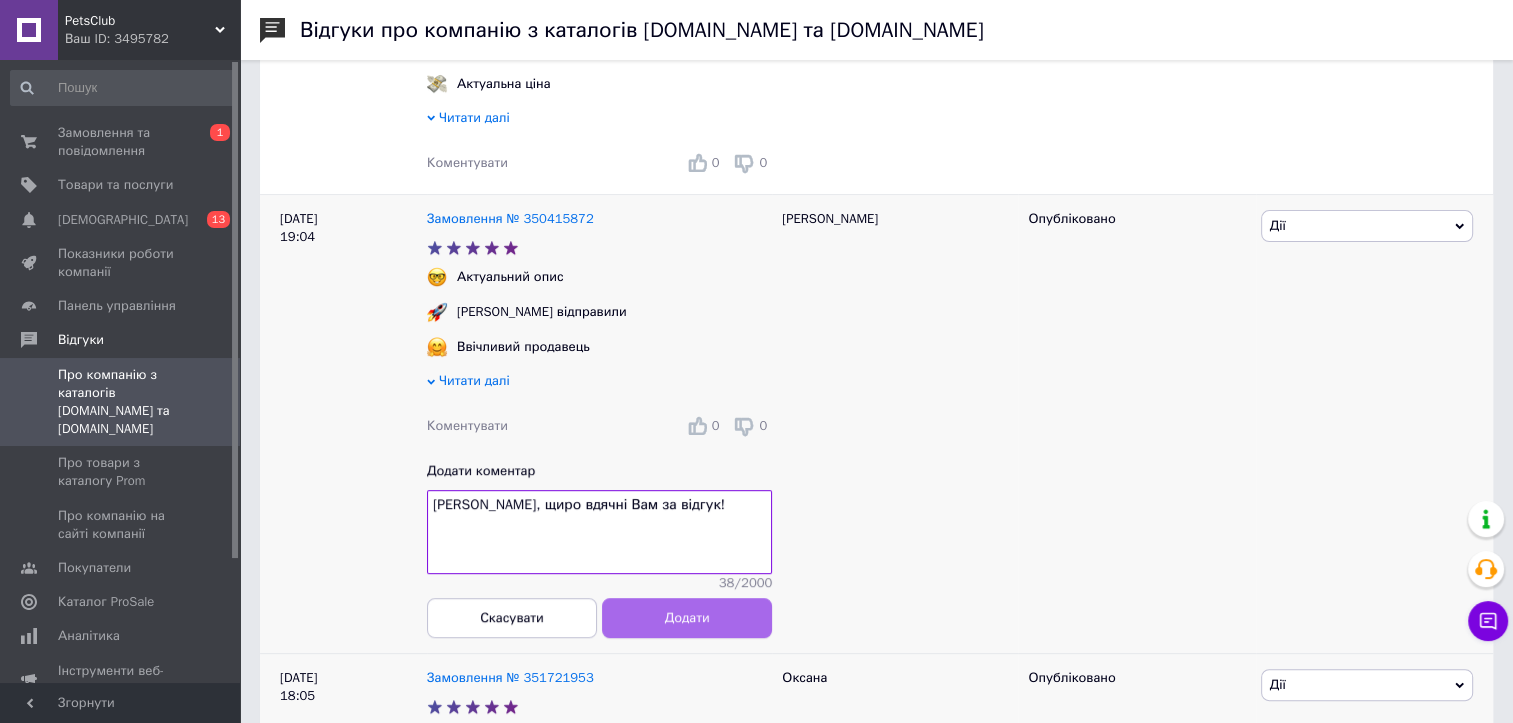 type on "Олександр, щиро вдячні Вам за відгук!" 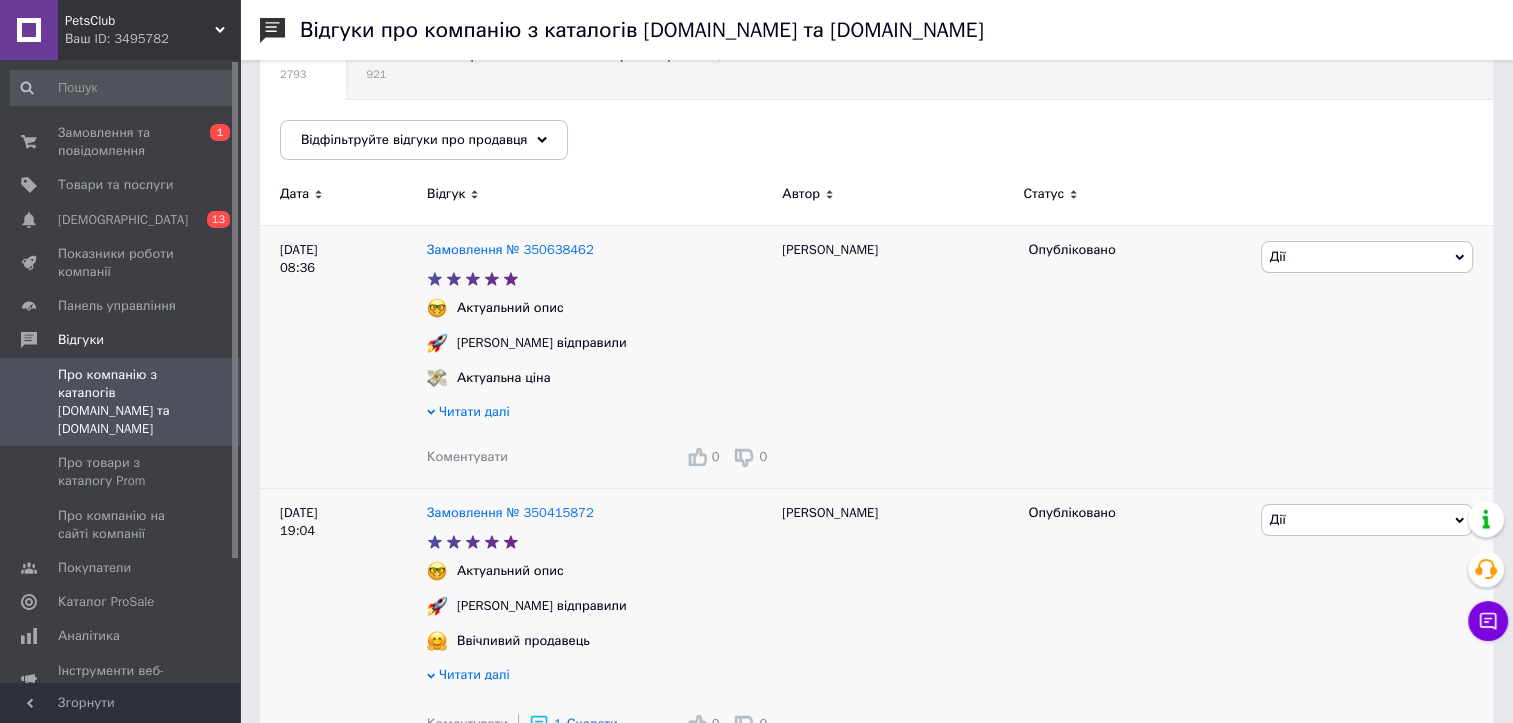 scroll, scrollTop: 200, scrollLeft: 0, axis: vertical 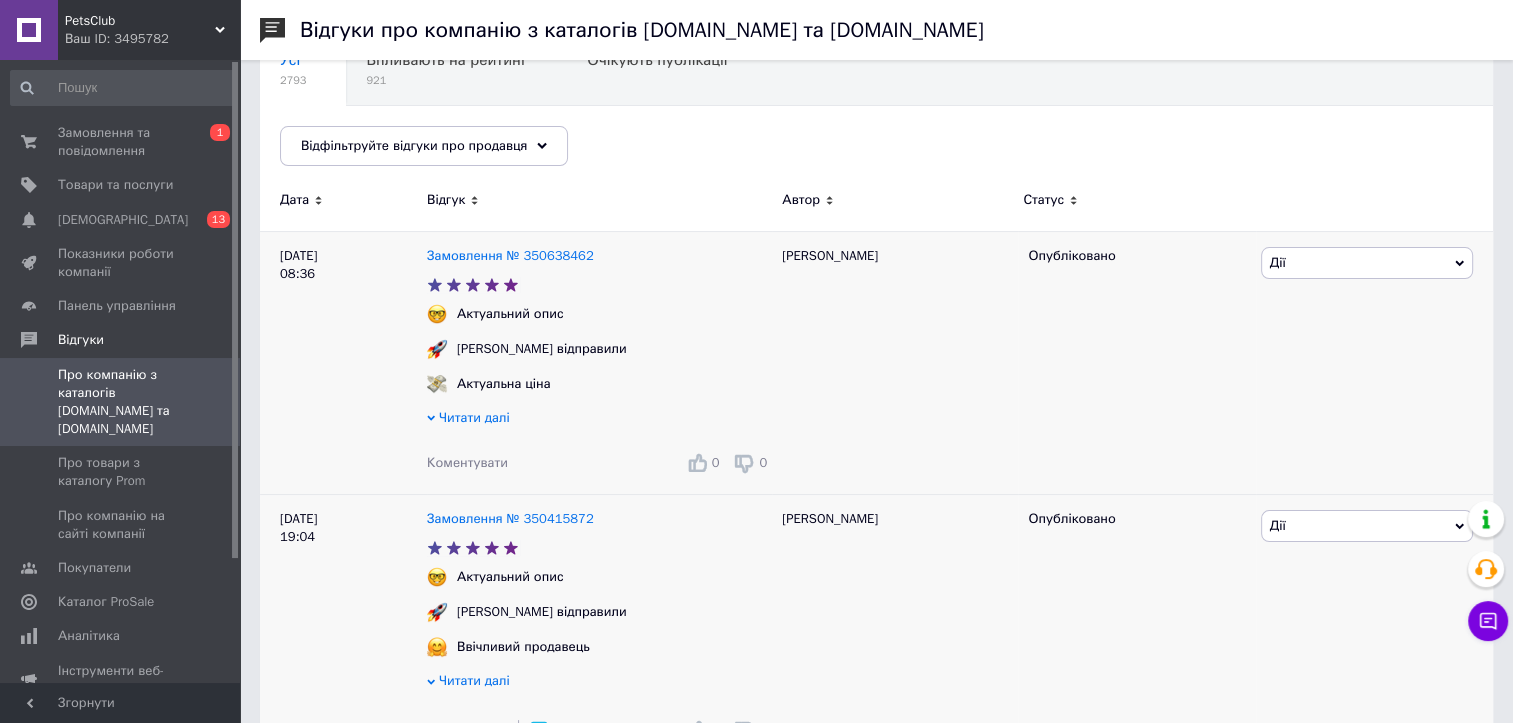 click on "Коментувати 0 0" at bounding box center (599, 463) 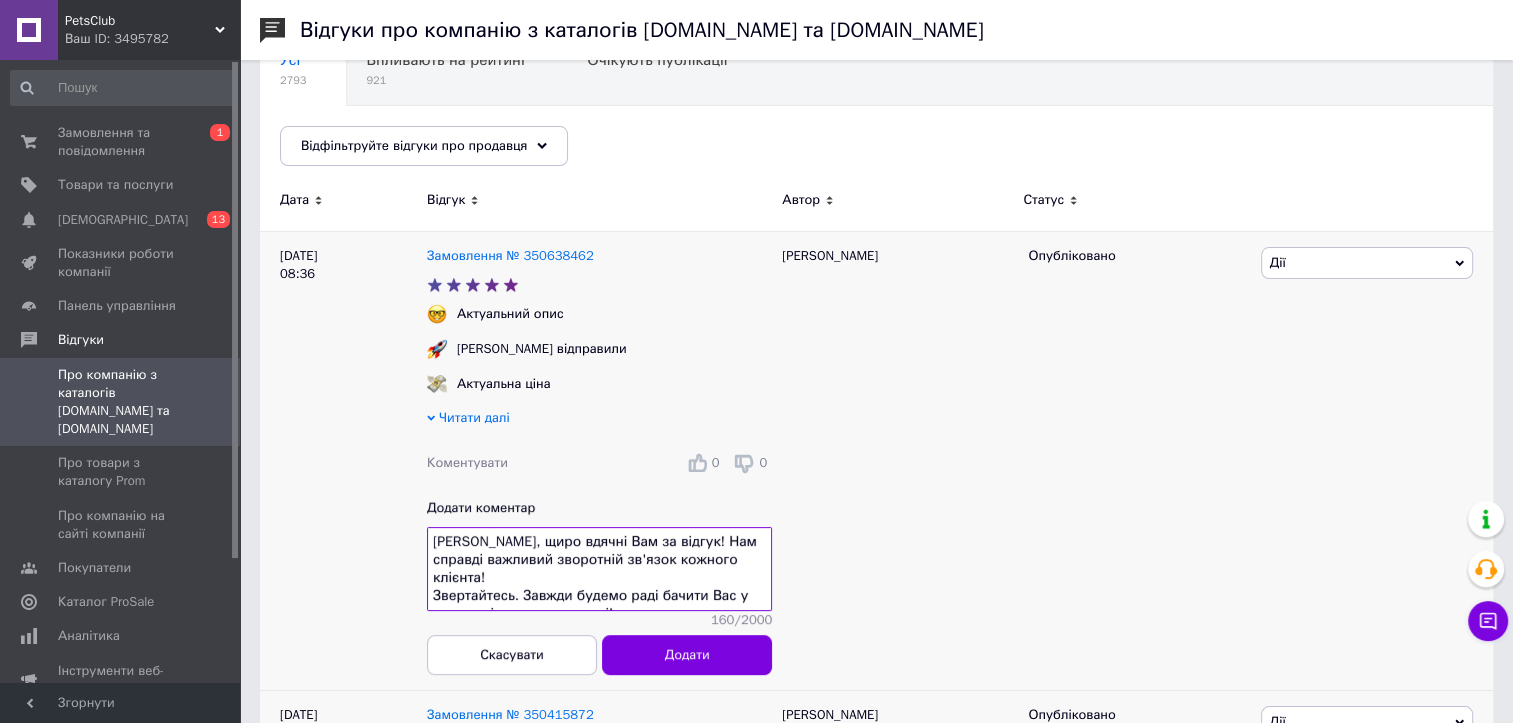 drag, startPoint x: 626, startPoint y: 606, endPoint x: 655, endPoint y: 537, distance: 74.84651 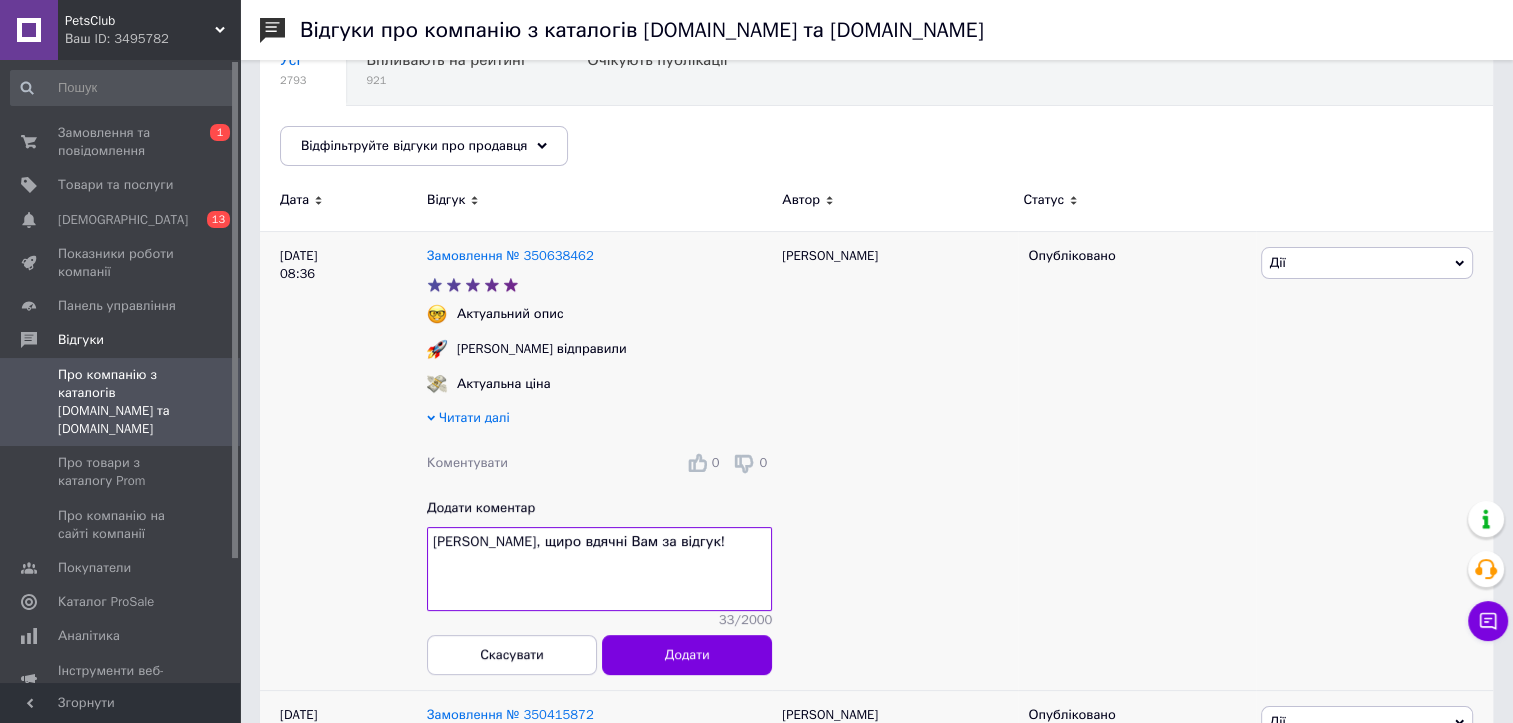 click on "Олена, щиро вдячні Вам за відгук!" at bounding box center [599, 569] 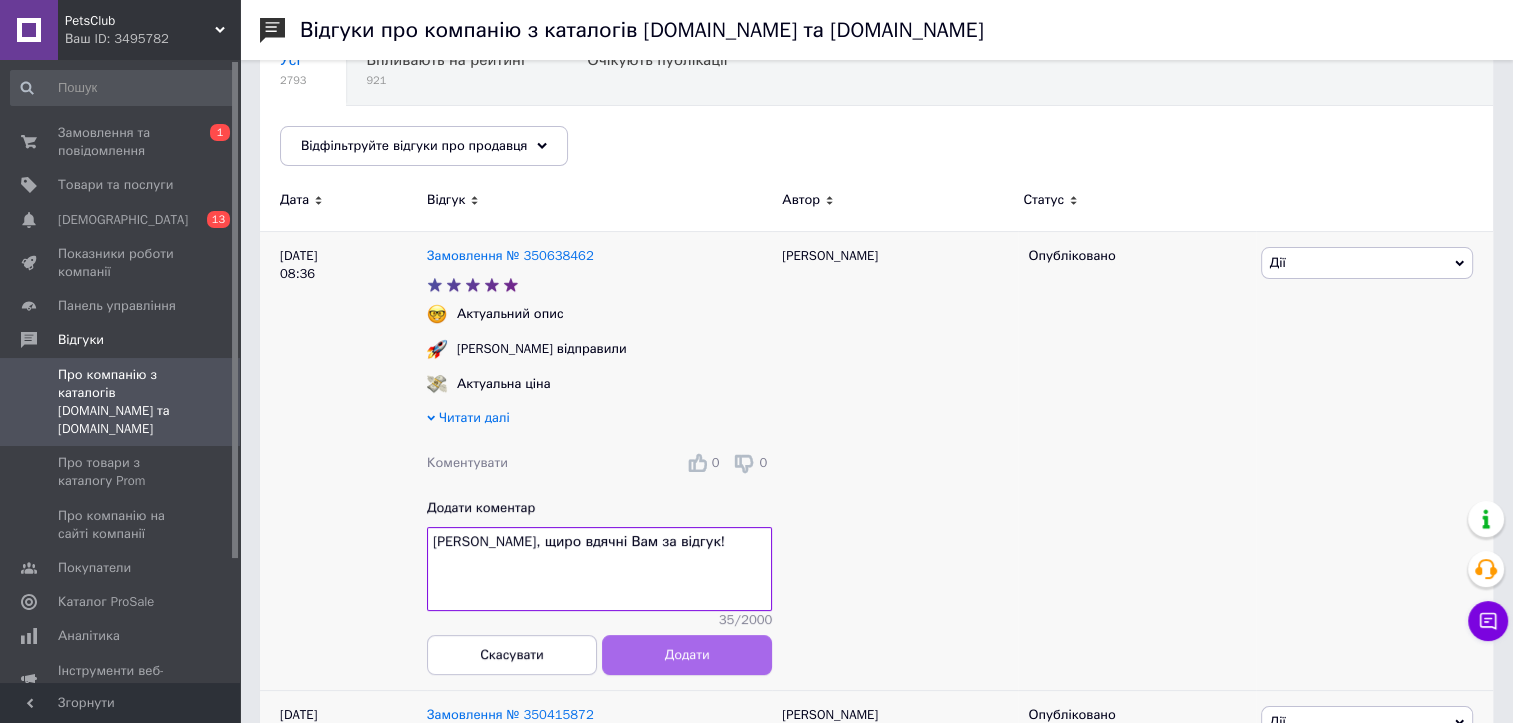 type on "Людмила, щиро вдячні Вам за відгук!" 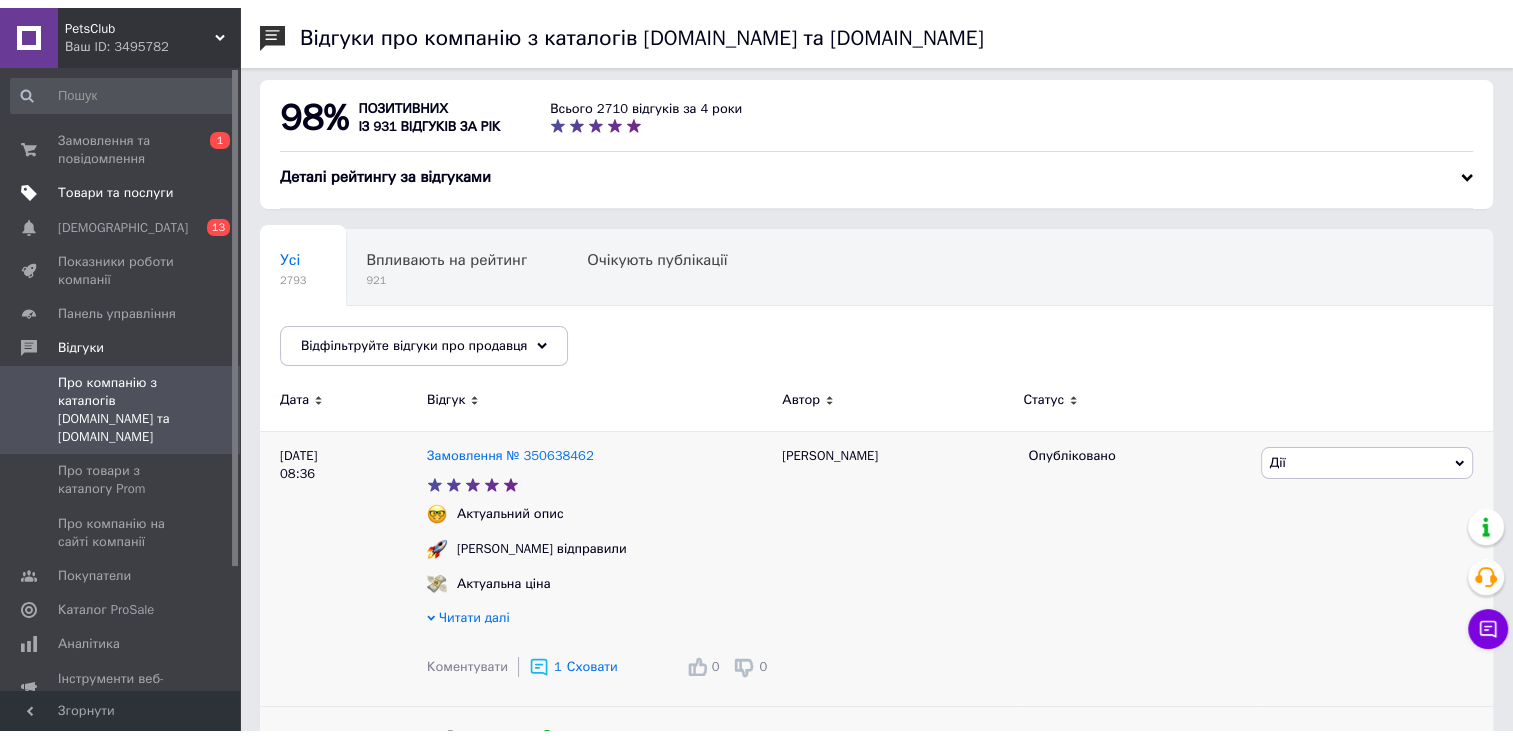 scroll, scrollTop: 0, scrollLeft: 0, axis: both 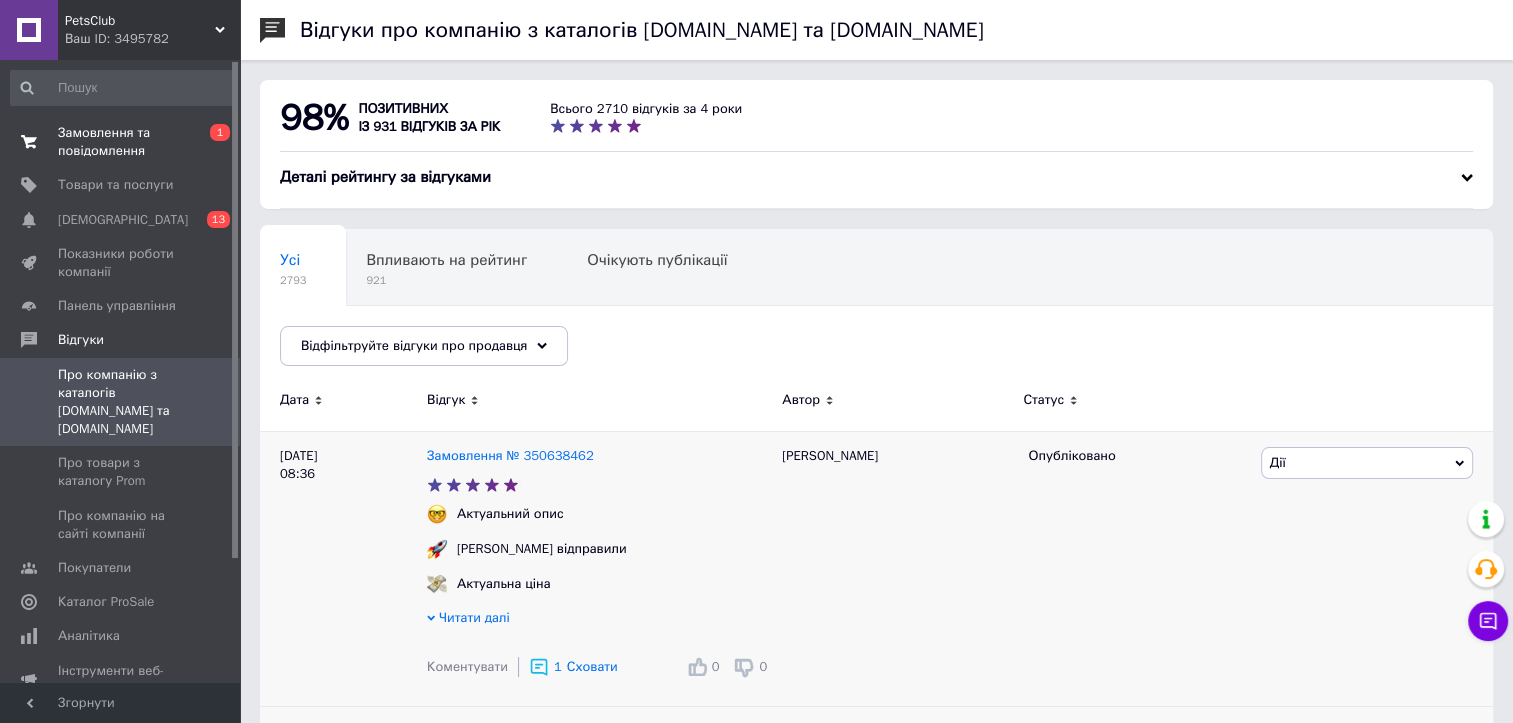 click on "Замовлення та повідомлення" at bounding box center [121, 142] 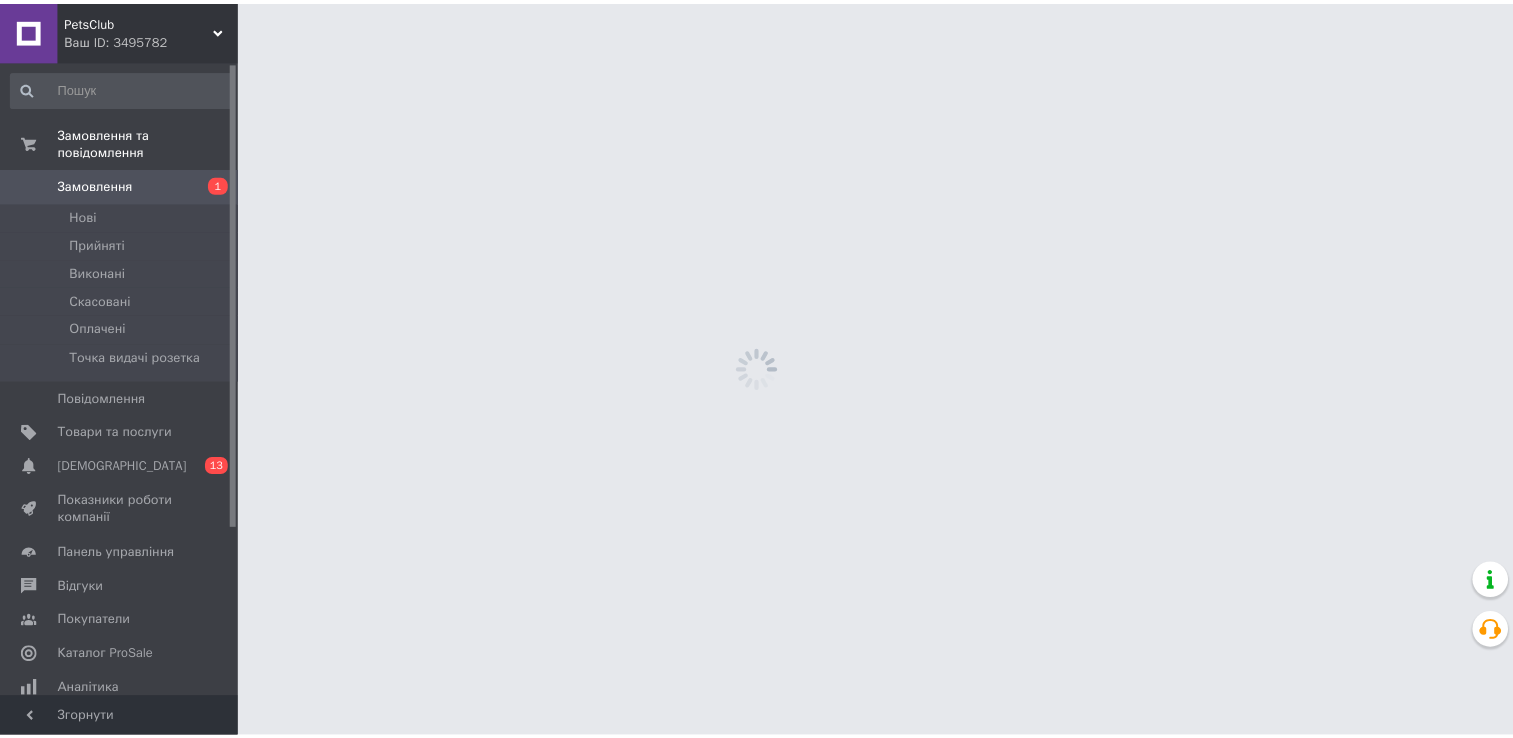 scroll, scrollTop: 0, scrollLeft: 0, axis: both 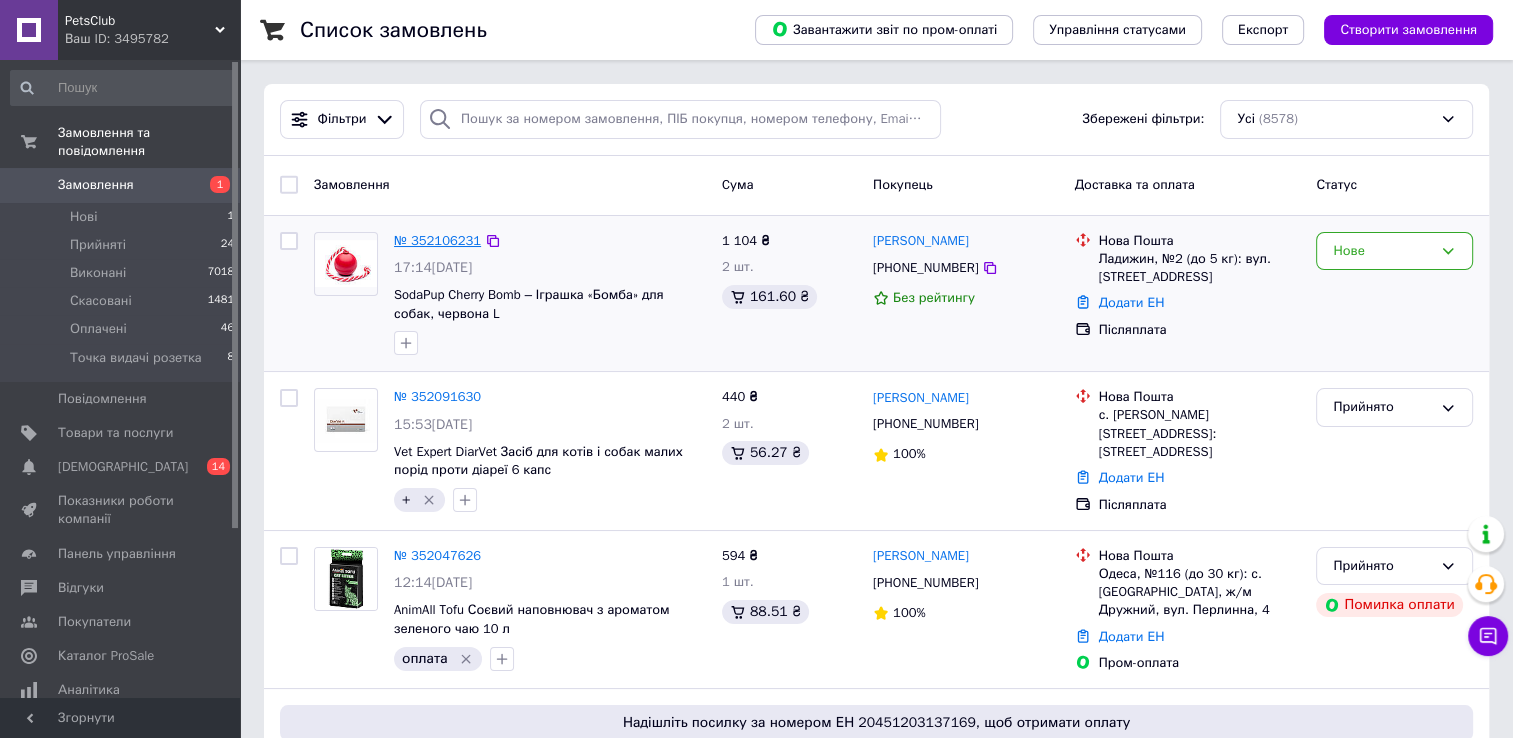 click on "№ 352106231" at bounding box center (437, 240) 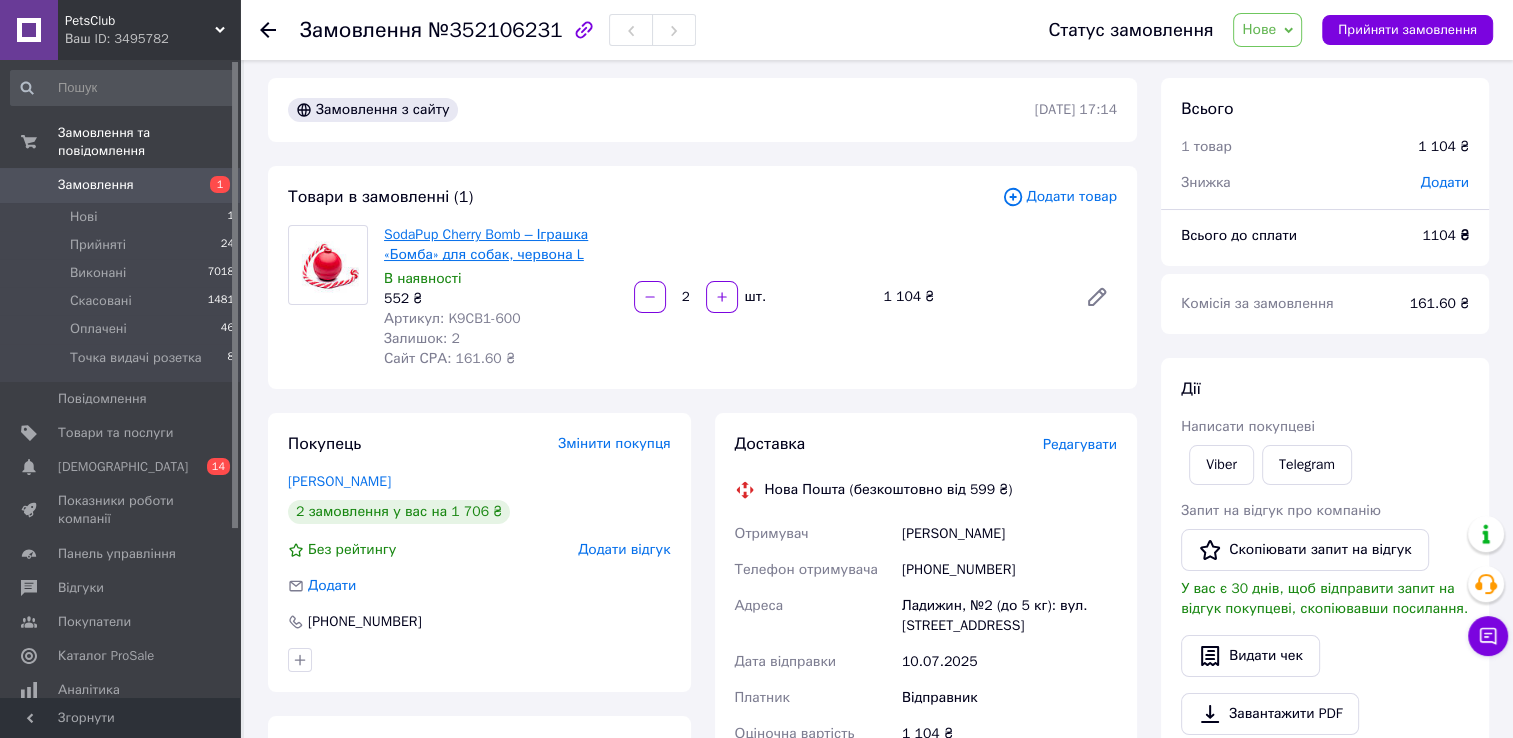 scroll, scrollTop: 0, scrollLeft: 0, axis: both 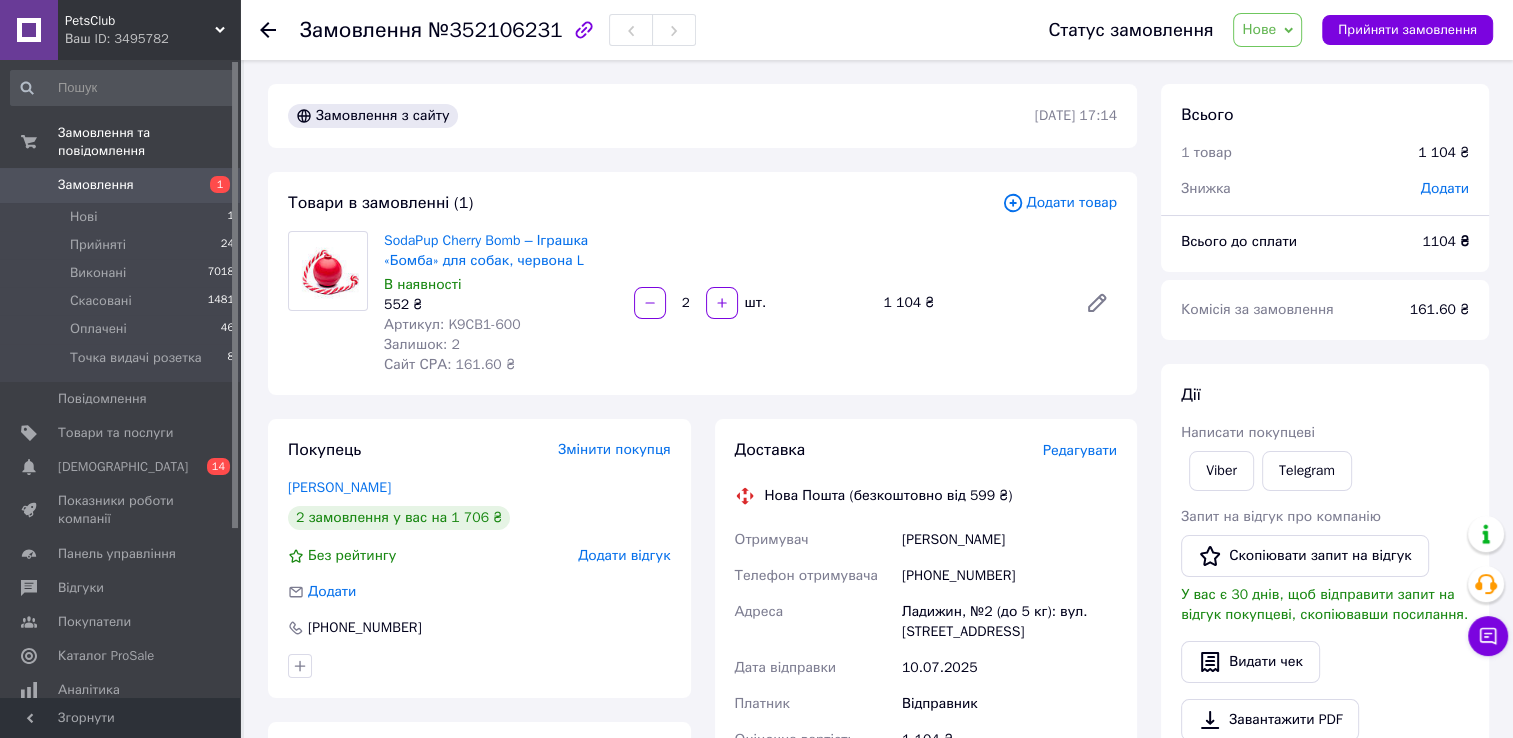 click on "[PHONE_NUMBER]" at bounding box center [1009, 576] 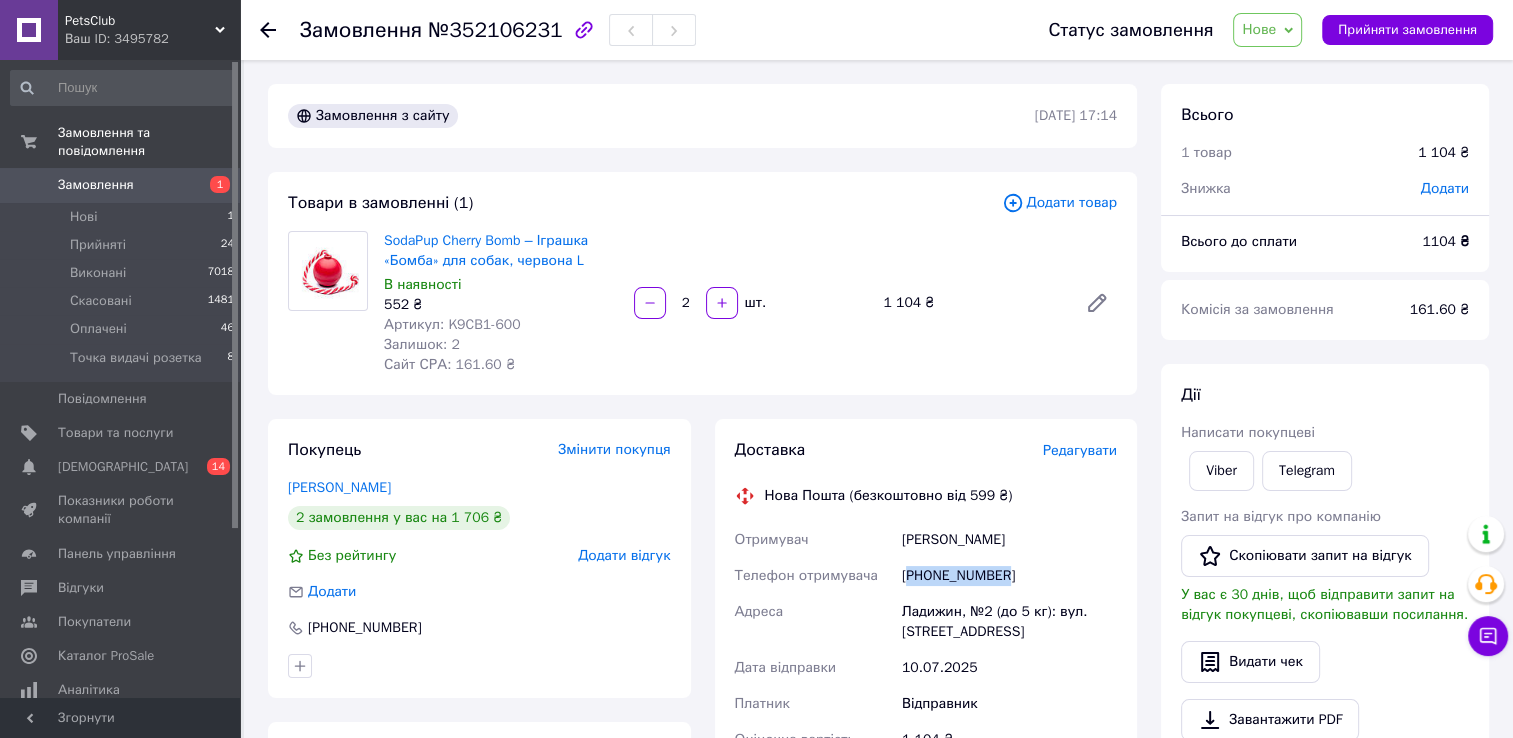 click on "[PHONE_NUMBER]" at bounding box center [1009, 576] 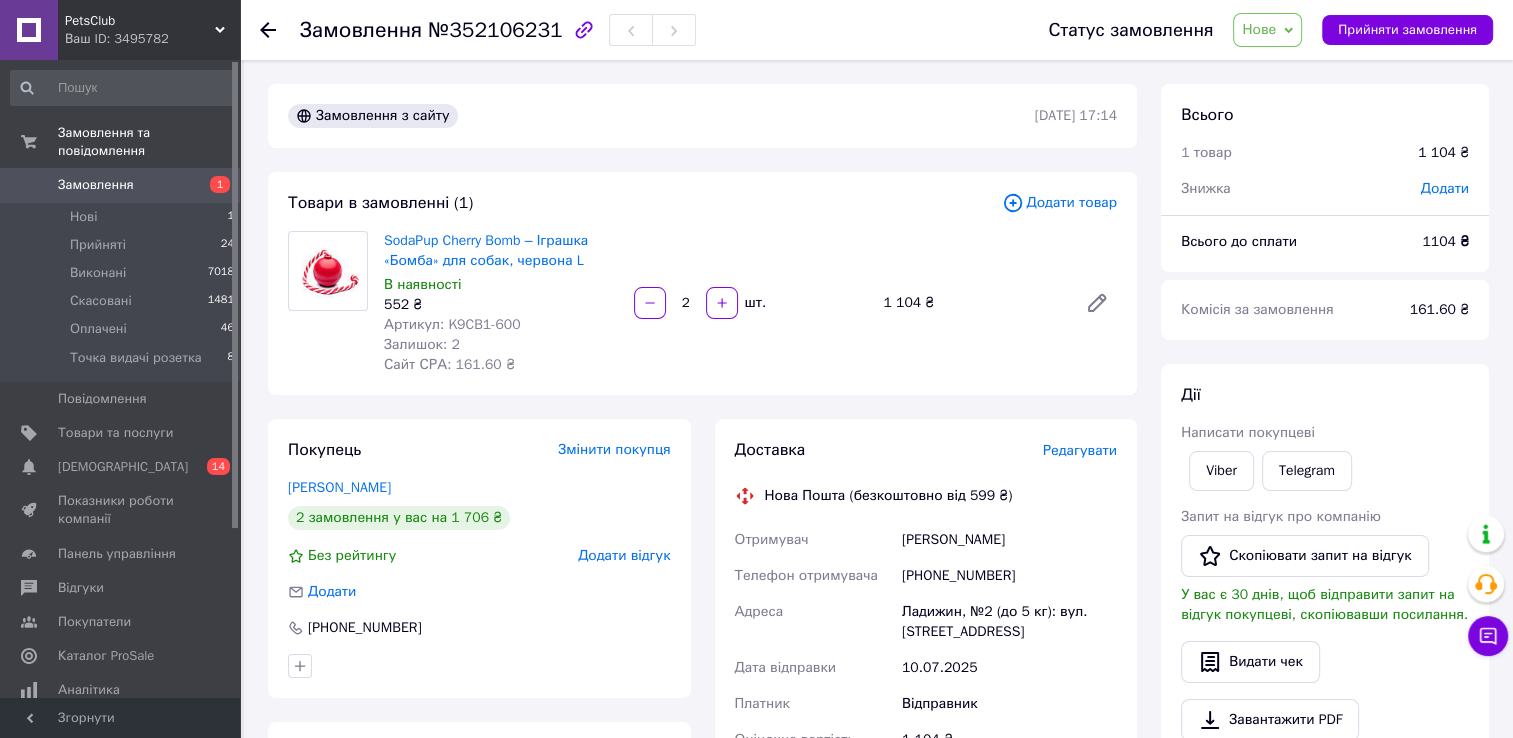 click on "SodaPup Cherry Bomb – Іграшка «Бомба» для собак, червона L В наявності 552 ₴ Артикул: K9CB1-600 Залишок: 2 Сайт СРА: 161.60 ₴  2   шт. 1 104 ₴" at bounding box center (750, 303) 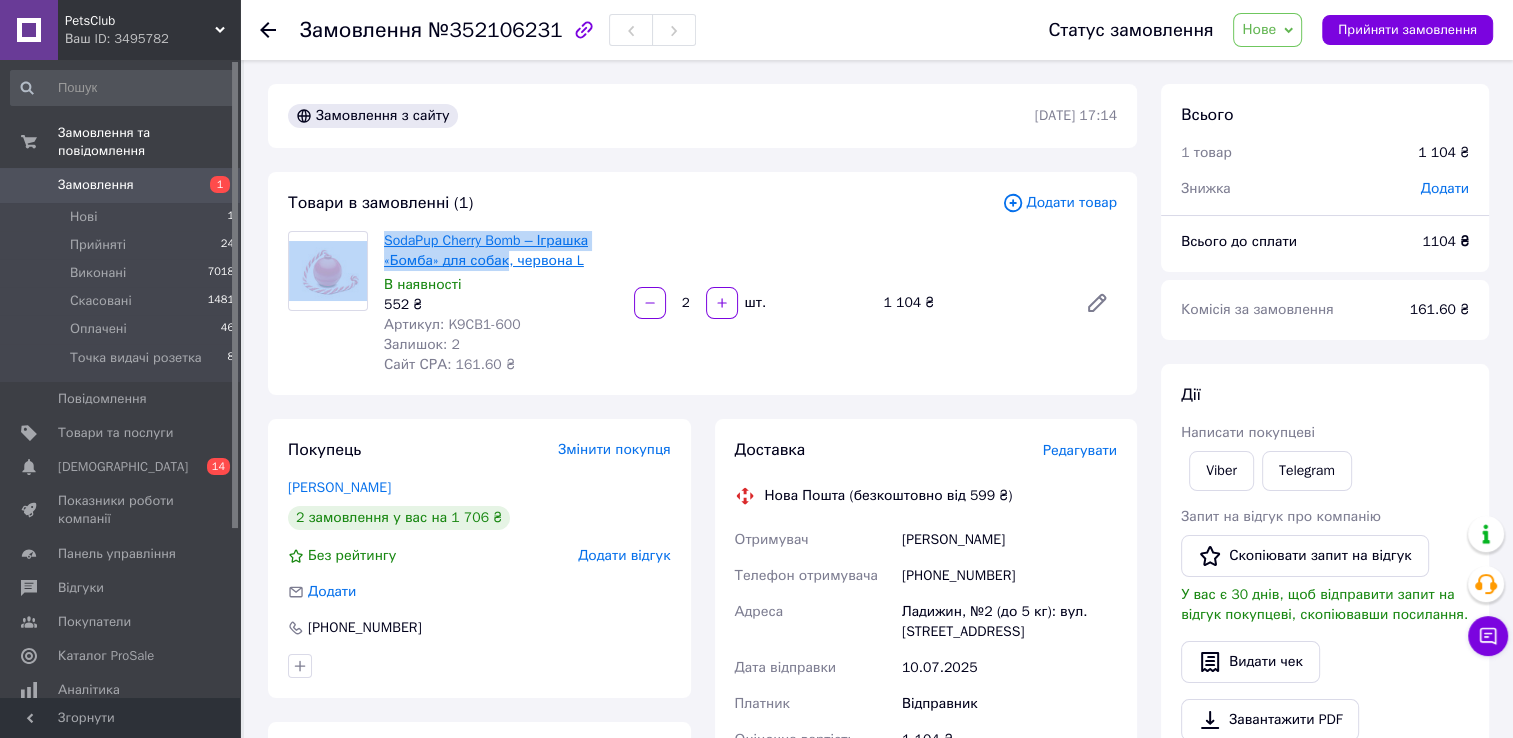drag, startPoint x: 374, startPoint y: 238, endPoint x: 504, endPoint y: 258, distance: 131.52946 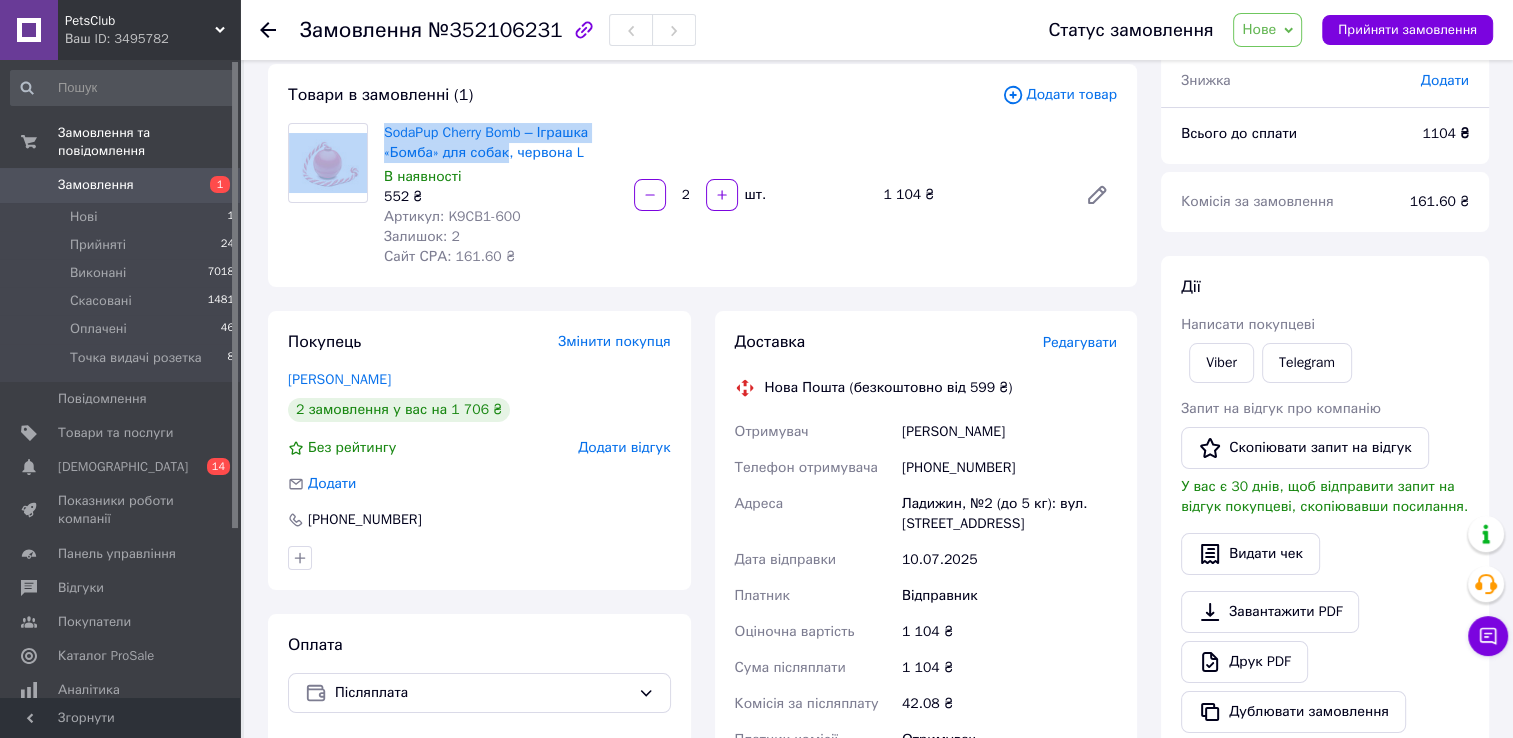 scroll, scrollTop: 0, scrollLeft: 0, axis: both 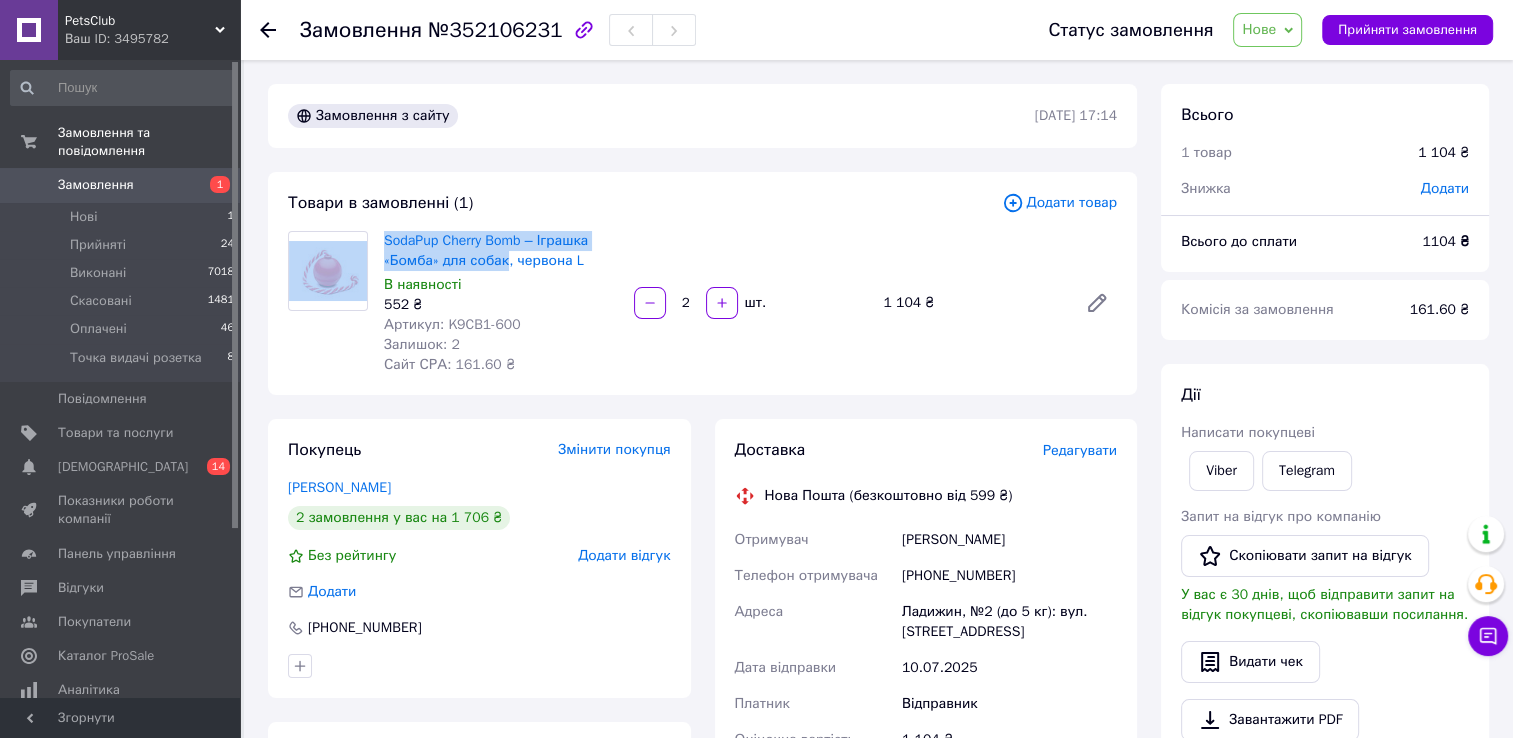 click on "Замовлення 1" at bounding box center [123, 185] 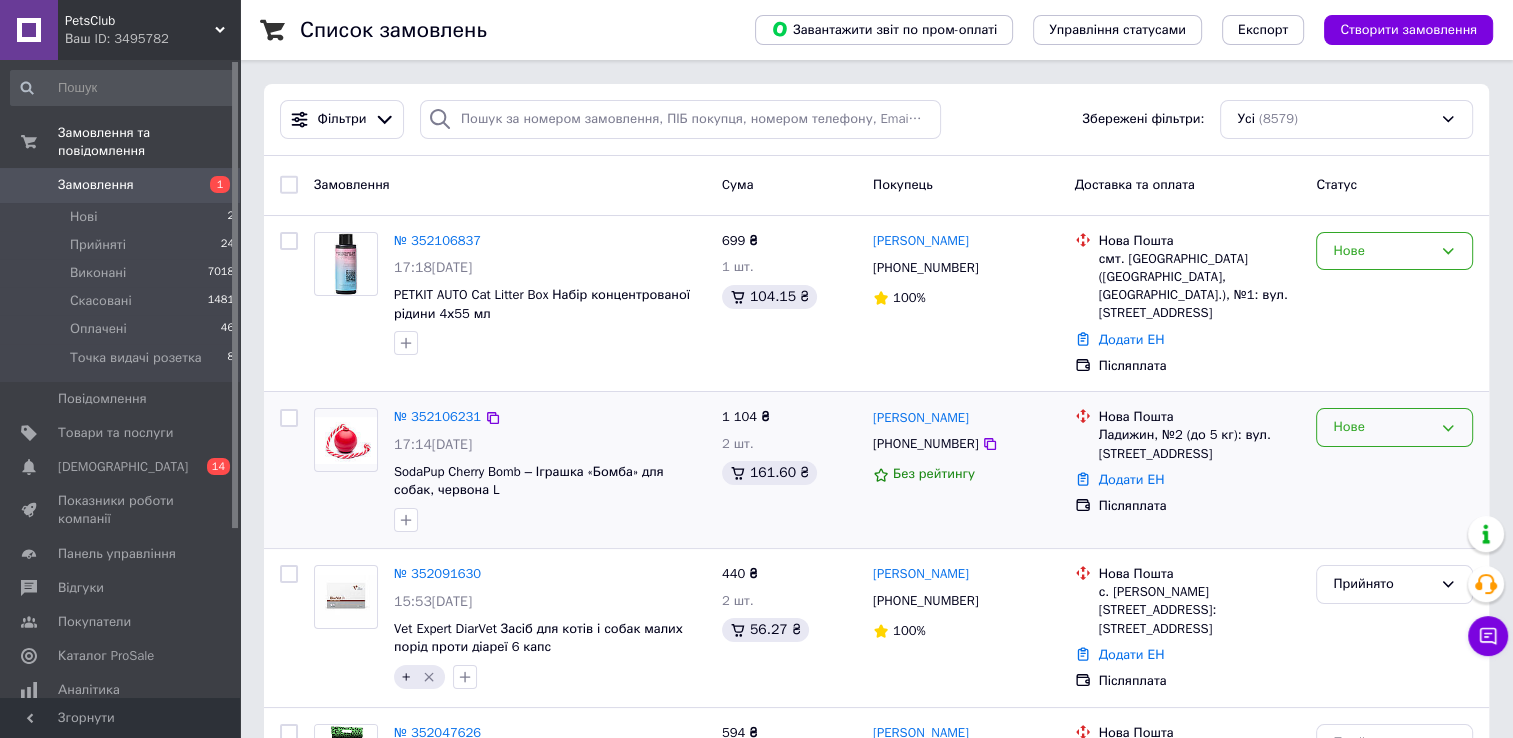 click on "Нове" at bounding box center (1382, 427) 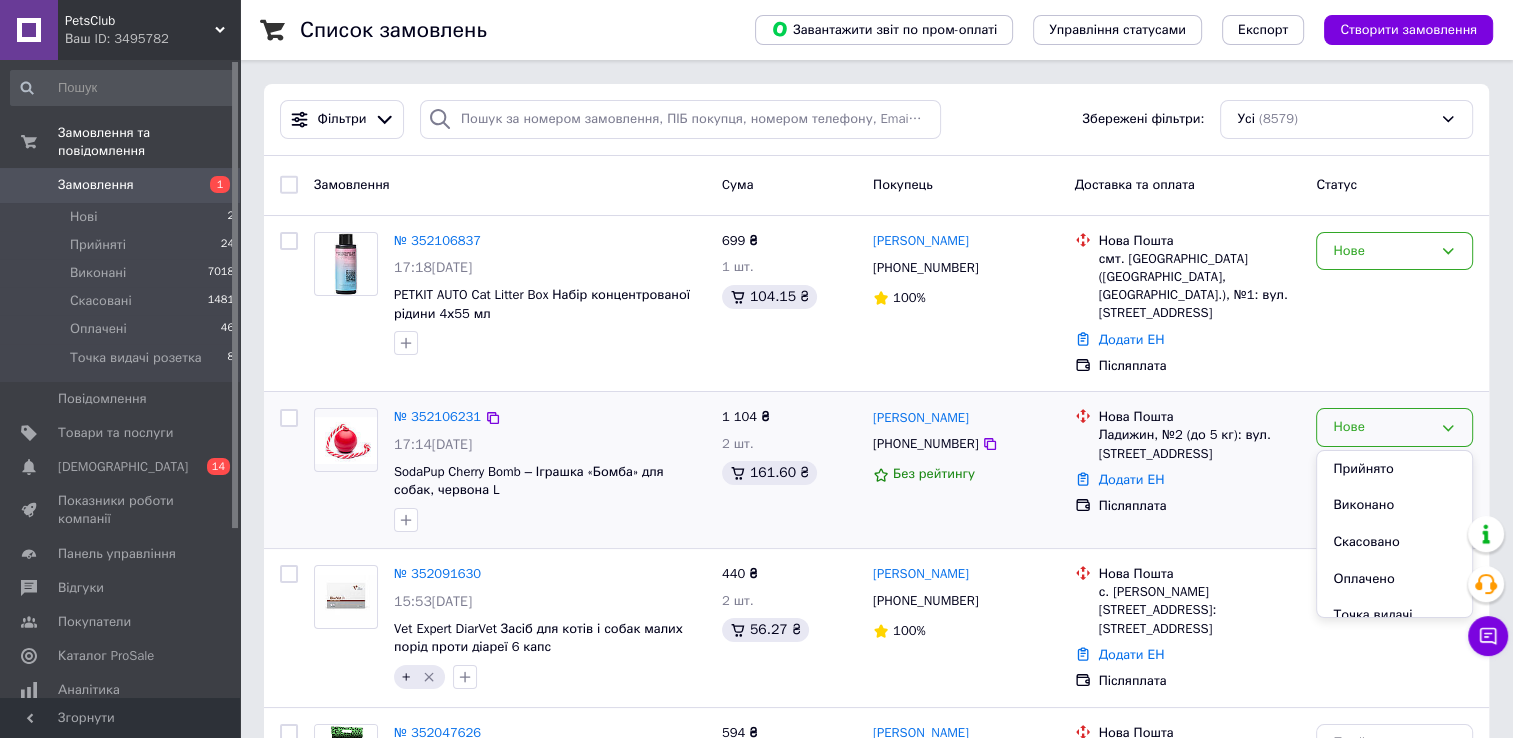 drag, startPoint x: 1352, startPoint y: 446, endPoint x: 1338, endPoint y: 446, distance: 14 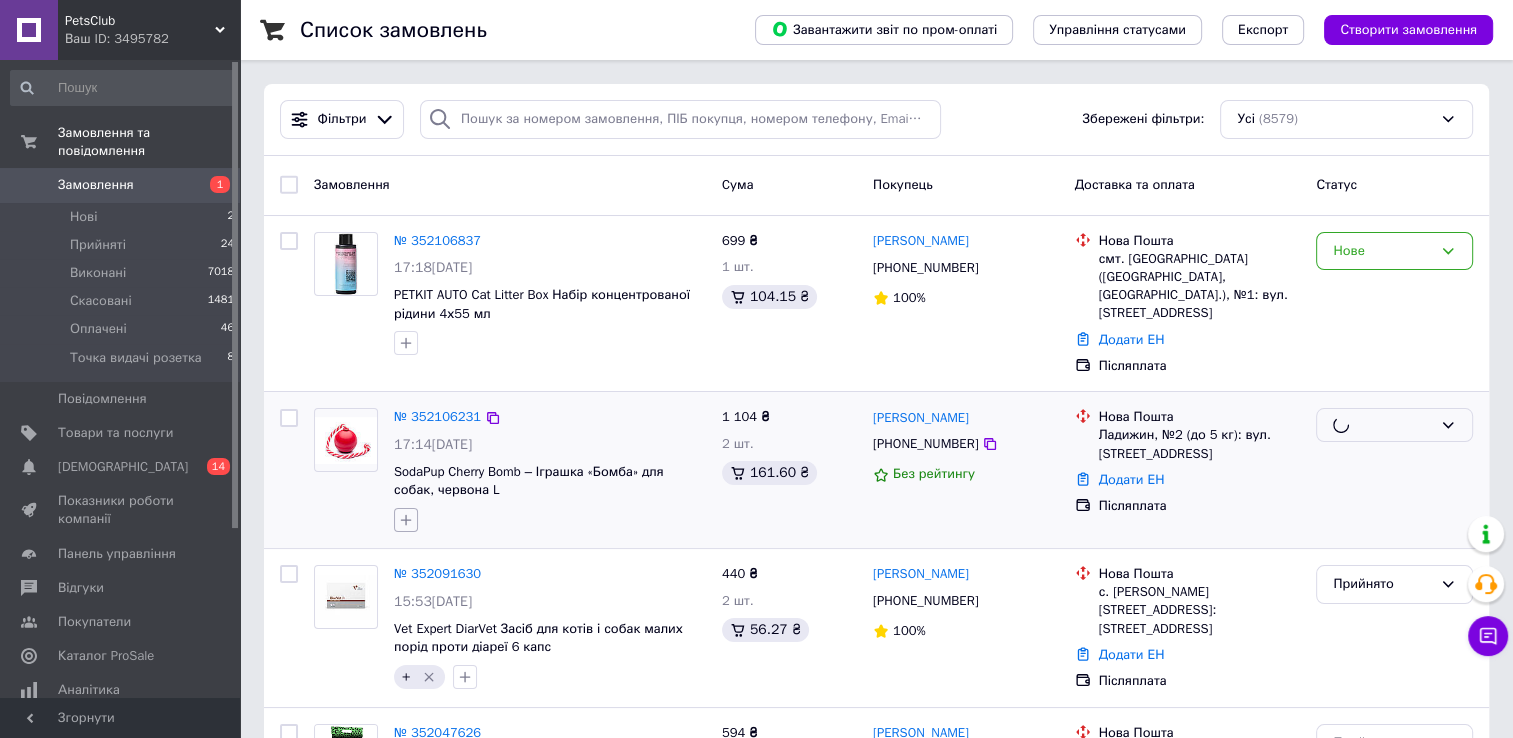 click on "Замовлення Cума Покупець Доставка та оплата Статус № 352106837 17:18, 10.07.2025 PETKIT AUTO Cat Litter Box Набір концентрованої рідини 4х55 мл 699 ₴ 1 шт. 104.15 ₴ Олена Романик +380683802336 100% Нова Пошта смт. Затишшя (Одеська обл., Роздільнянський р-н.), №1: вул. Центральна, 57 Додати ЕН Післяплата Нове № 352106231 17:14, 10.07.2025 SodaPup Cherry Bomb – Іграшка «Бомба» для собак, червона L 1 104 ₴ 2 шт. 161.60 ₴ Ігор Кострич +380674256719 Без рейтингу Нова Пошта Ладижин, №2 (до 5 кг): вул. Будівельників, 15 Додати ЕН Післяплата № 352091630 15:53, 10.07.2025 Vet Expert DiarVet Засіб для котів і собак малих порід проти діареї 6 капс +   440 ₴ 2 шт. 56.27 ₴ 100% +" at bounding box center (876, 2024) 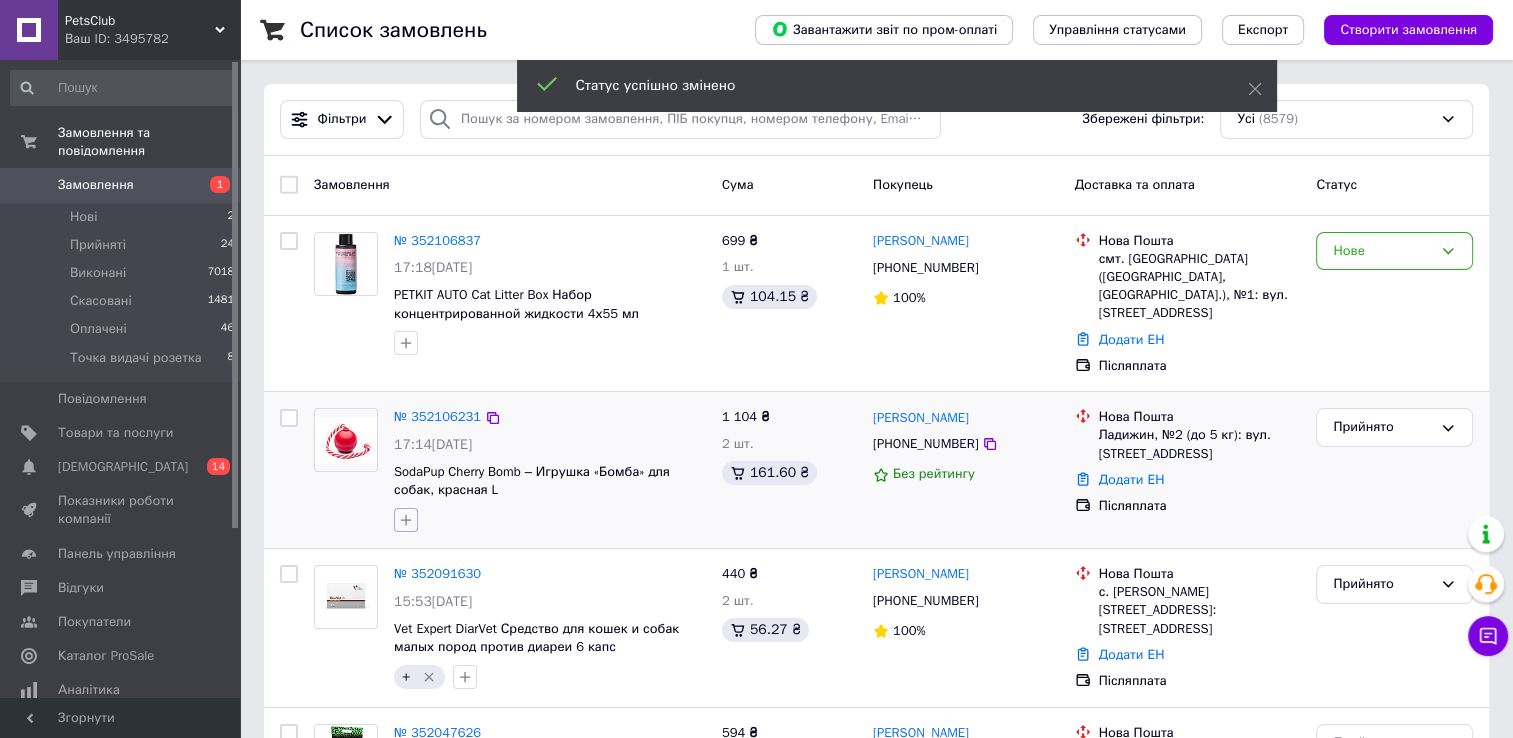 click 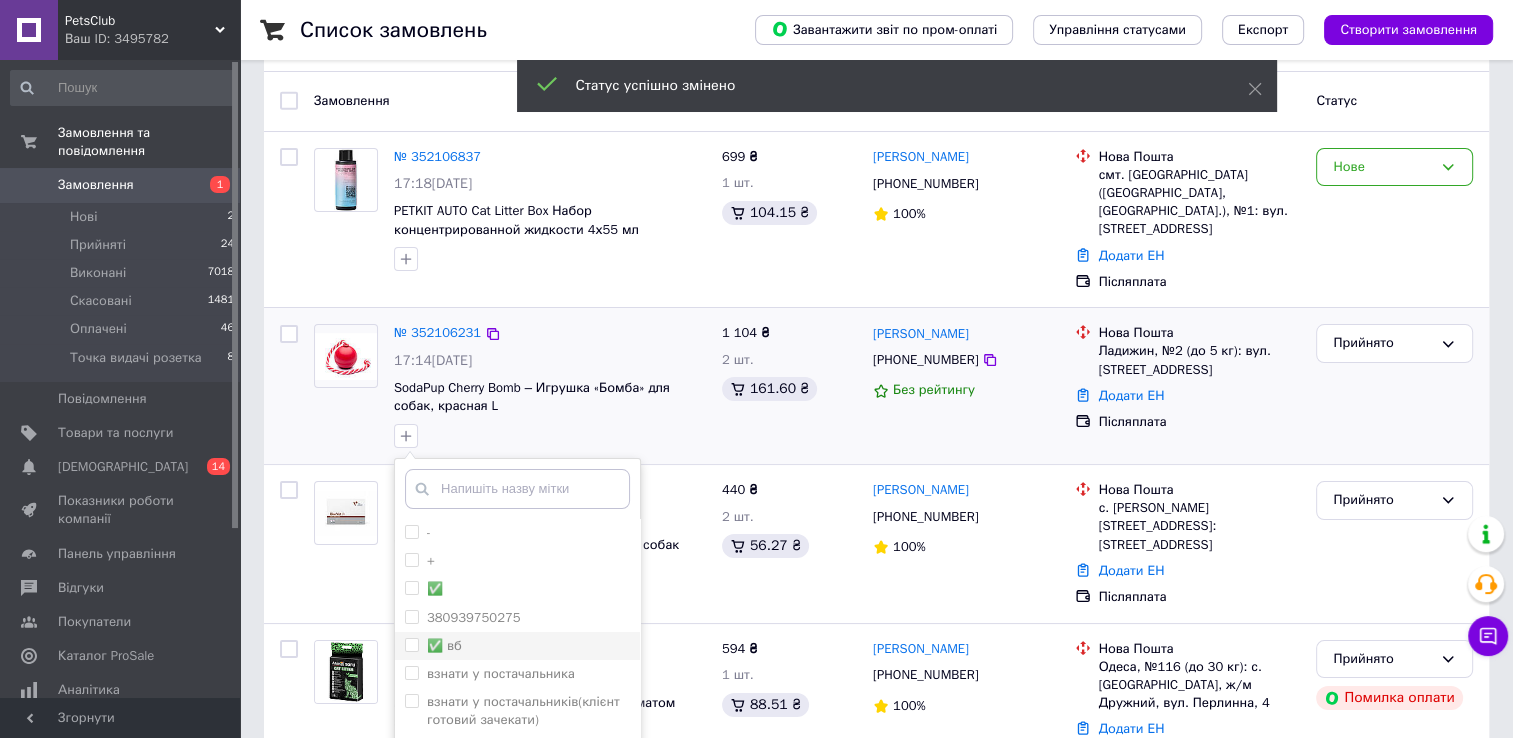 scroll, scrollTop: 200, scrollLeft: 0, axis: vertical 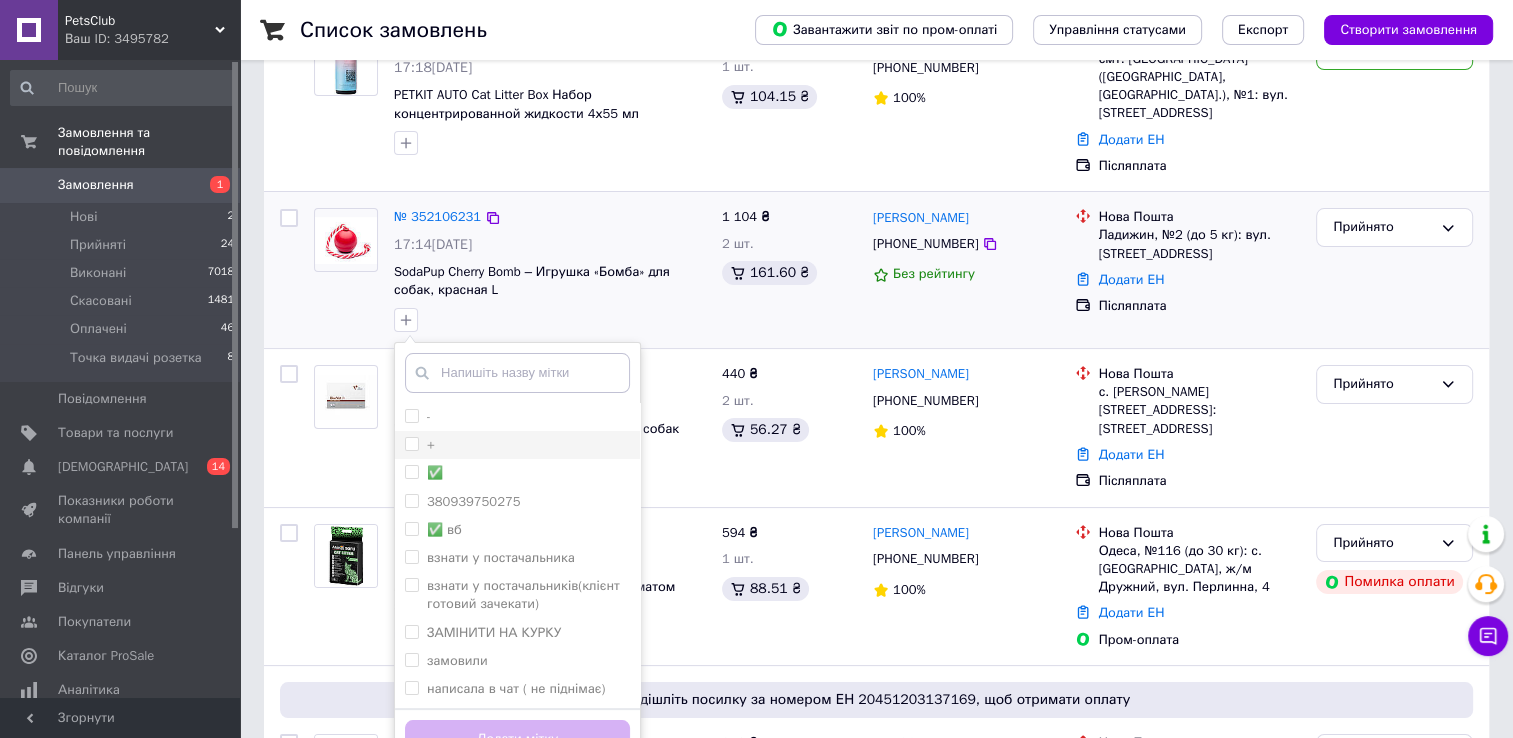 click on "+" at bounding box center [411, 443] 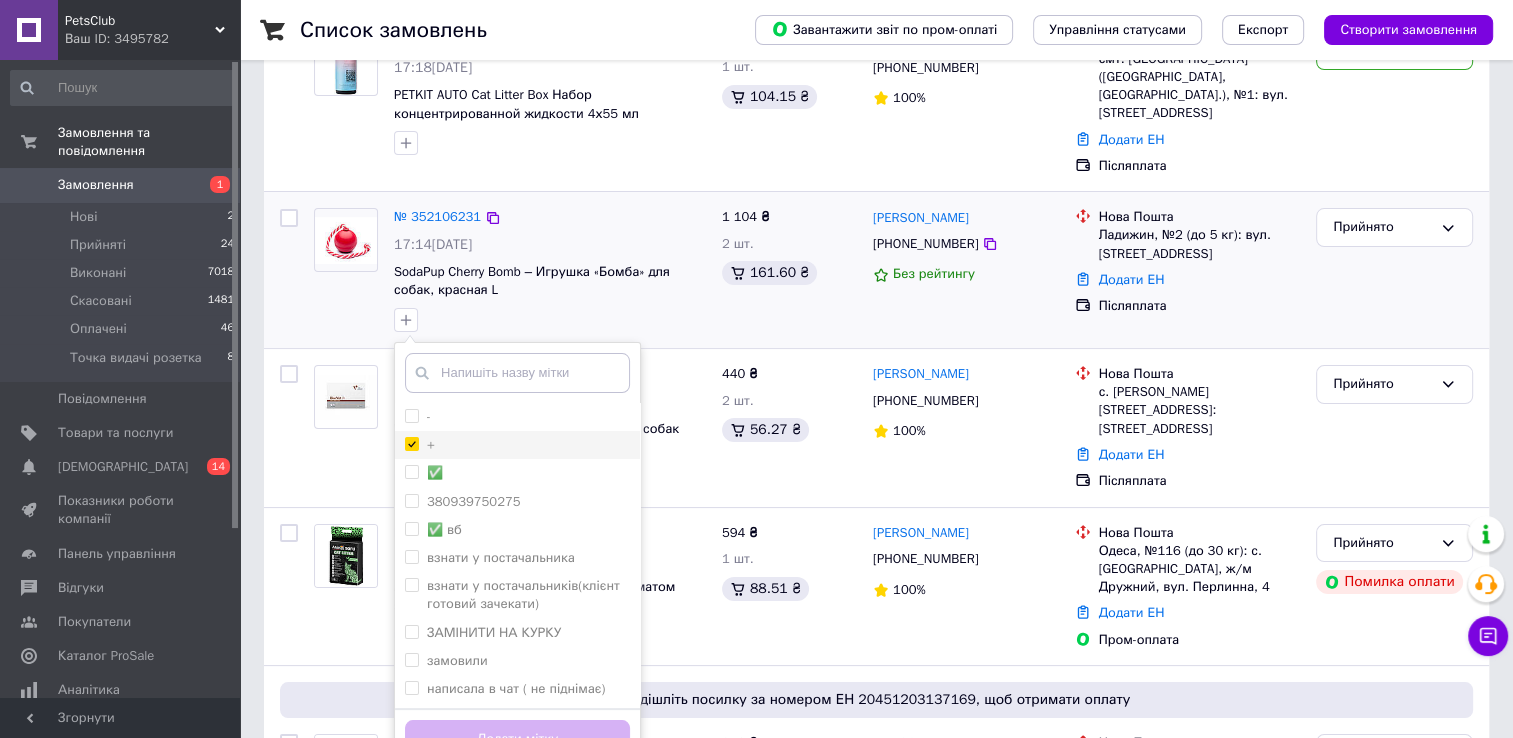 checkbox on "true" 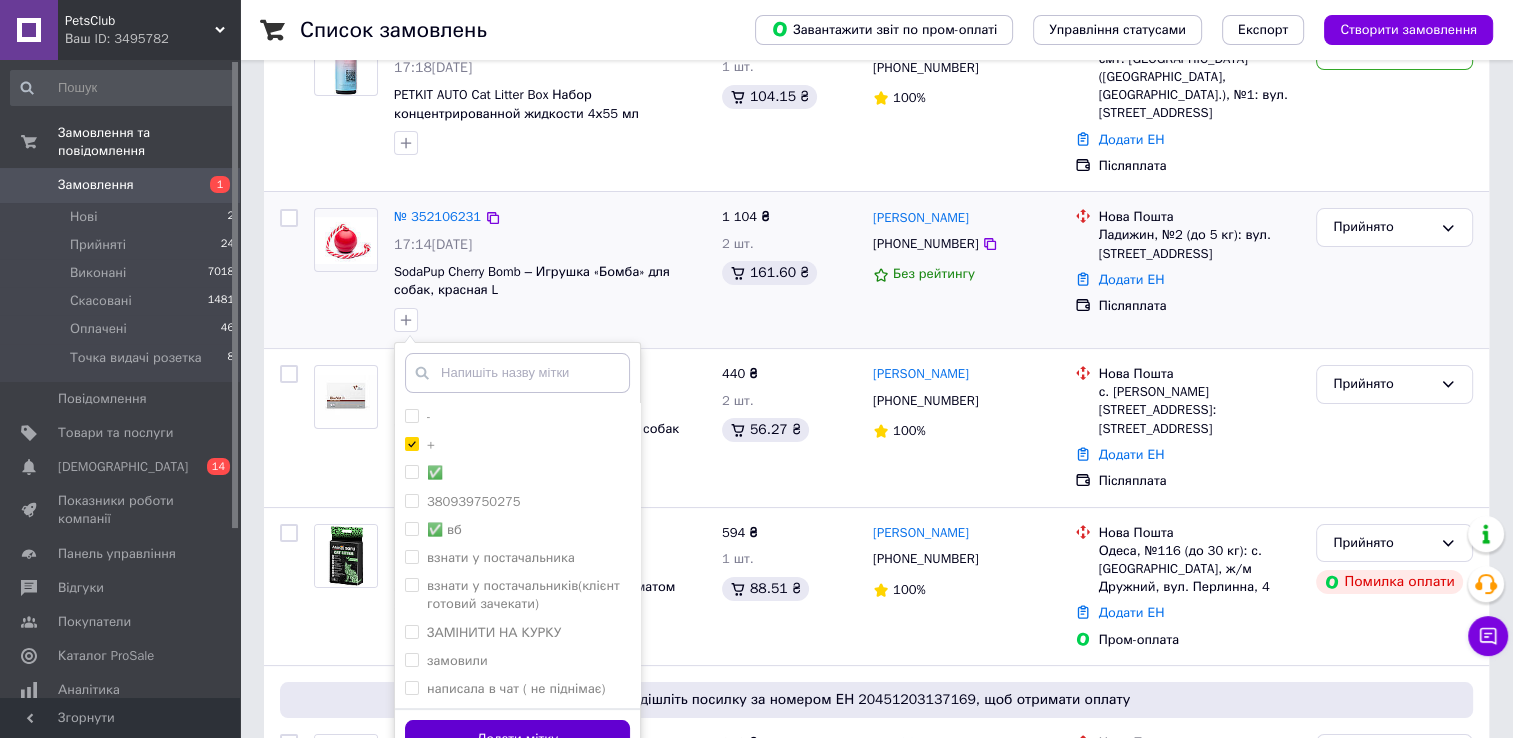 click on "Додати мітку" at bounding box center [517, 739] 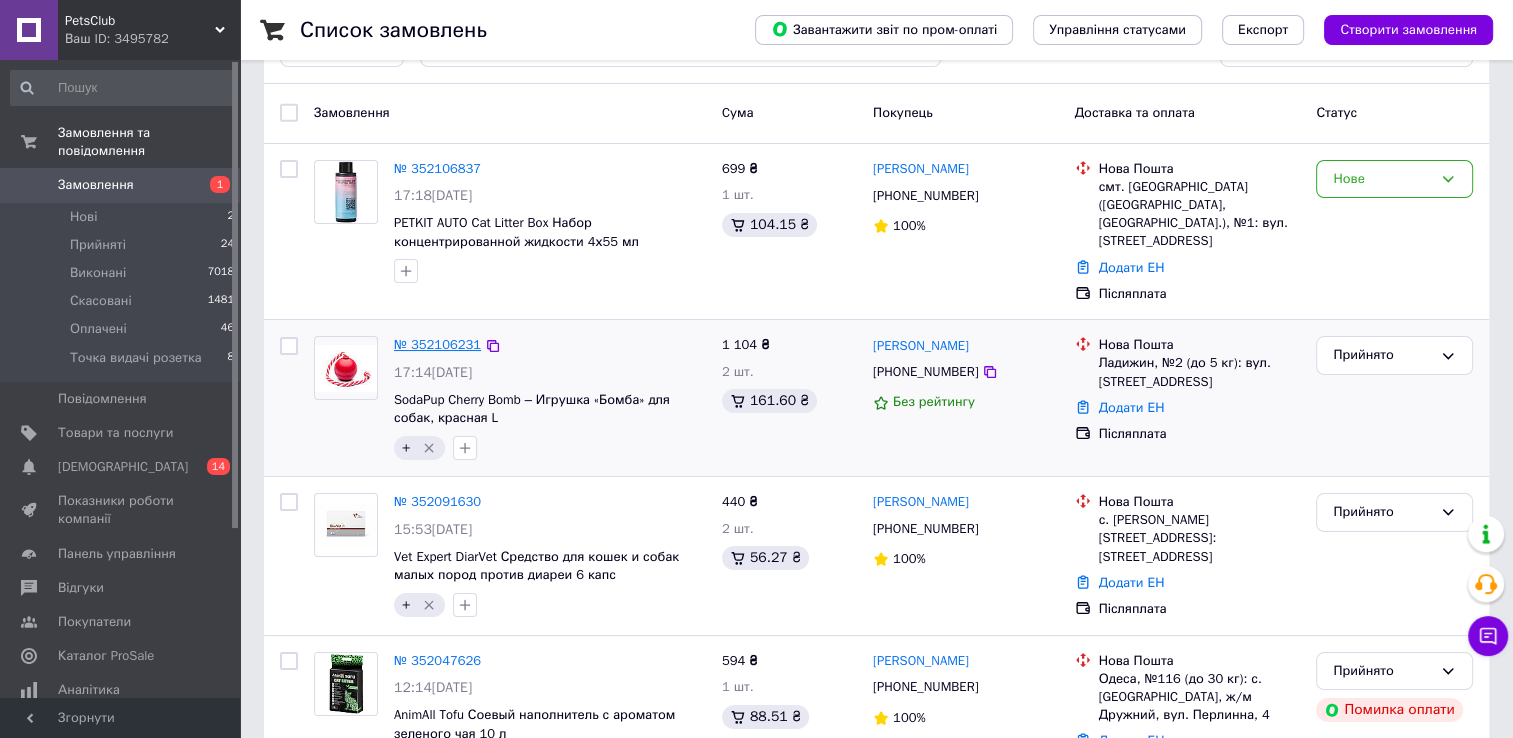 scroll, scrollTop: 0, scrollLeft: 0, axis: both 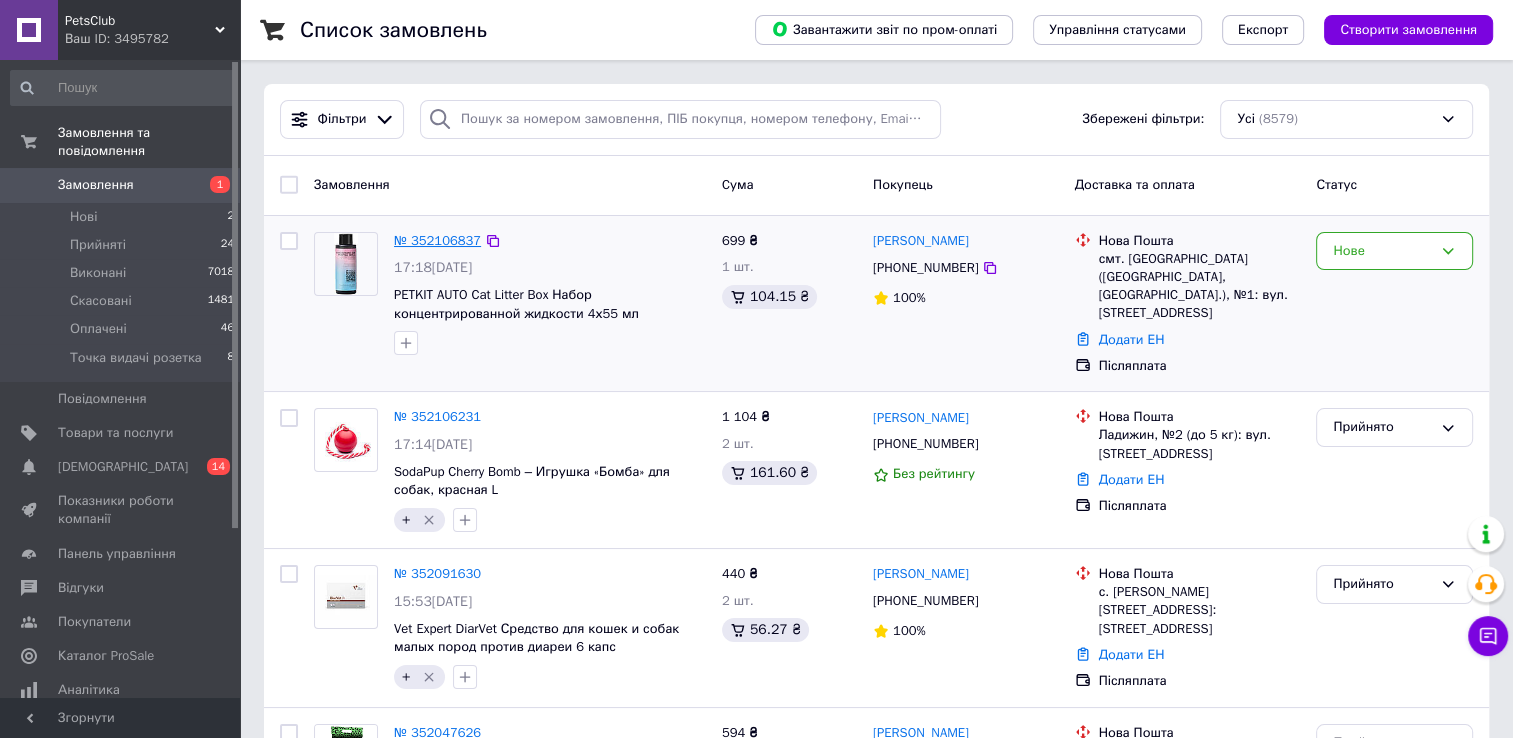 click on "№ 352106837" at bounding box center [437, 240] 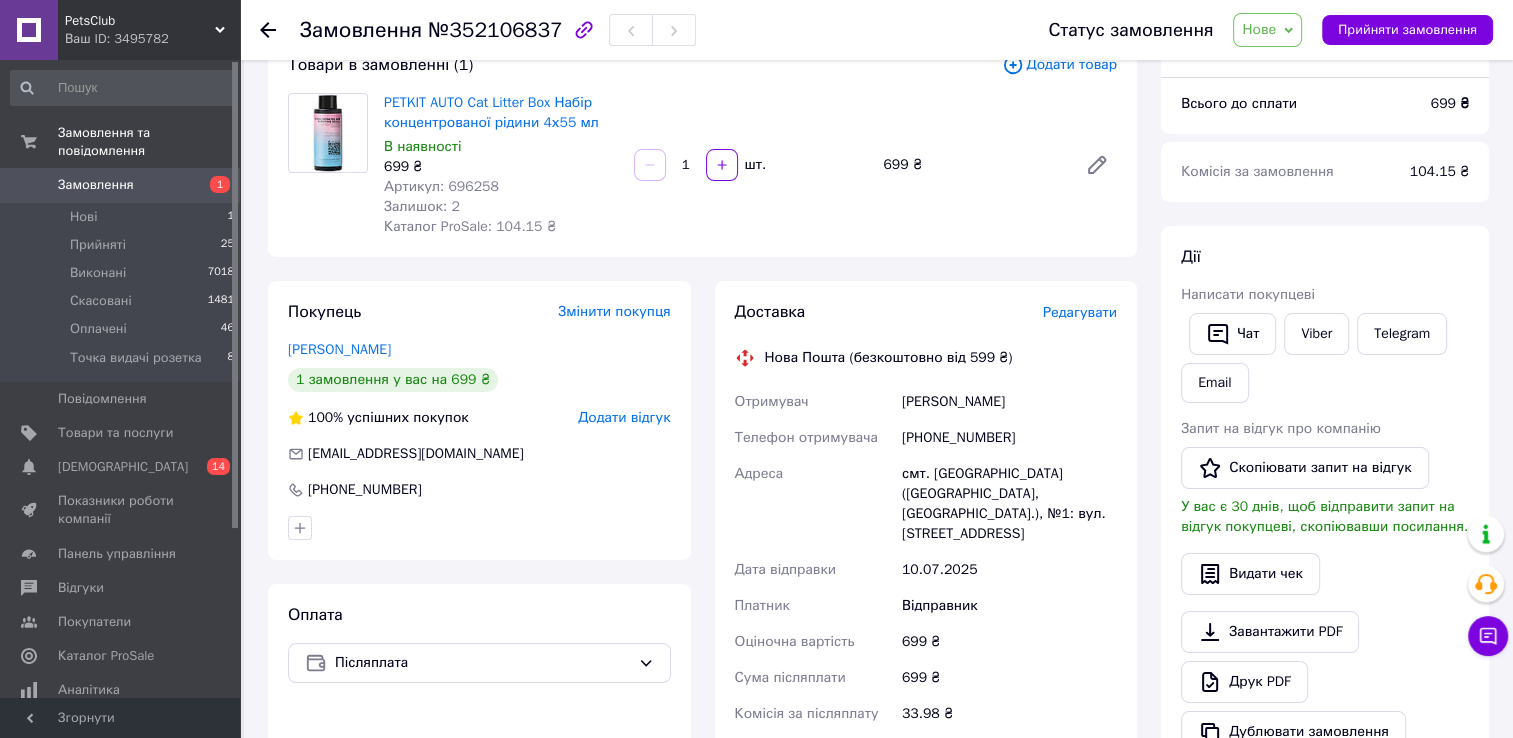 scroll, scrollTop: 300, scrollLeft: 0, axis: vertical 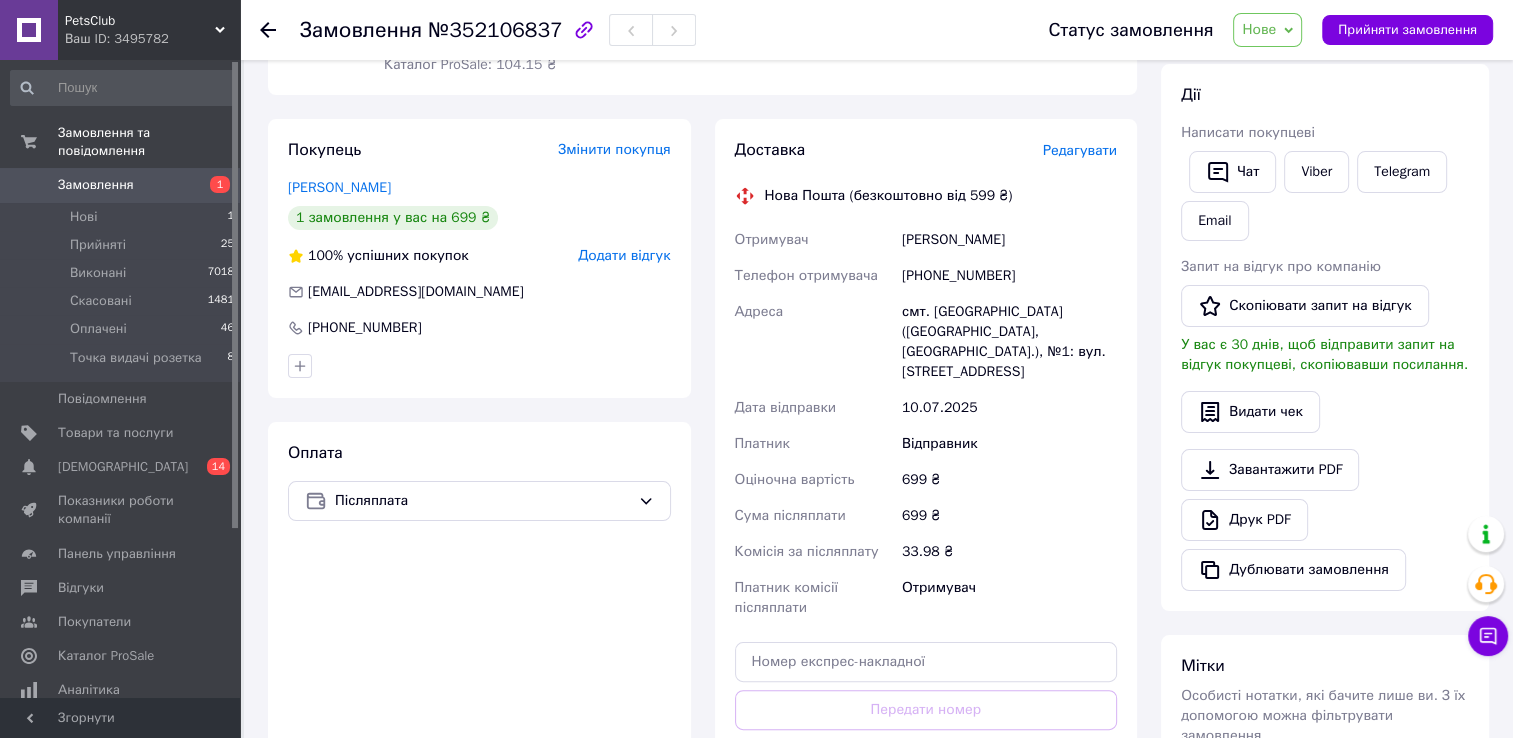 click on "[PHONE_NUMBER]" at bounding box center (1009, 276) 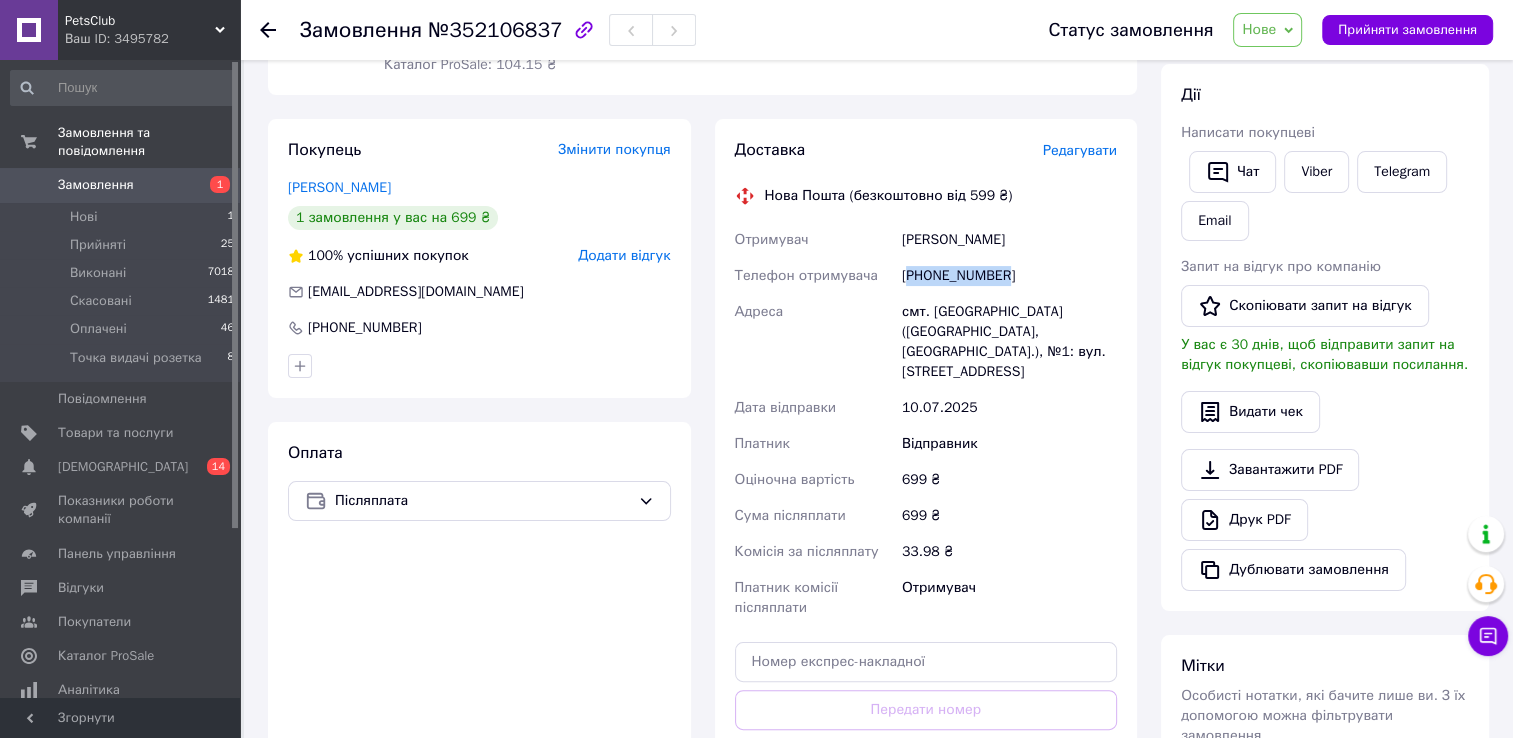 click on "[PHONE_NUMBER]" at bounding box center (1009, 276) 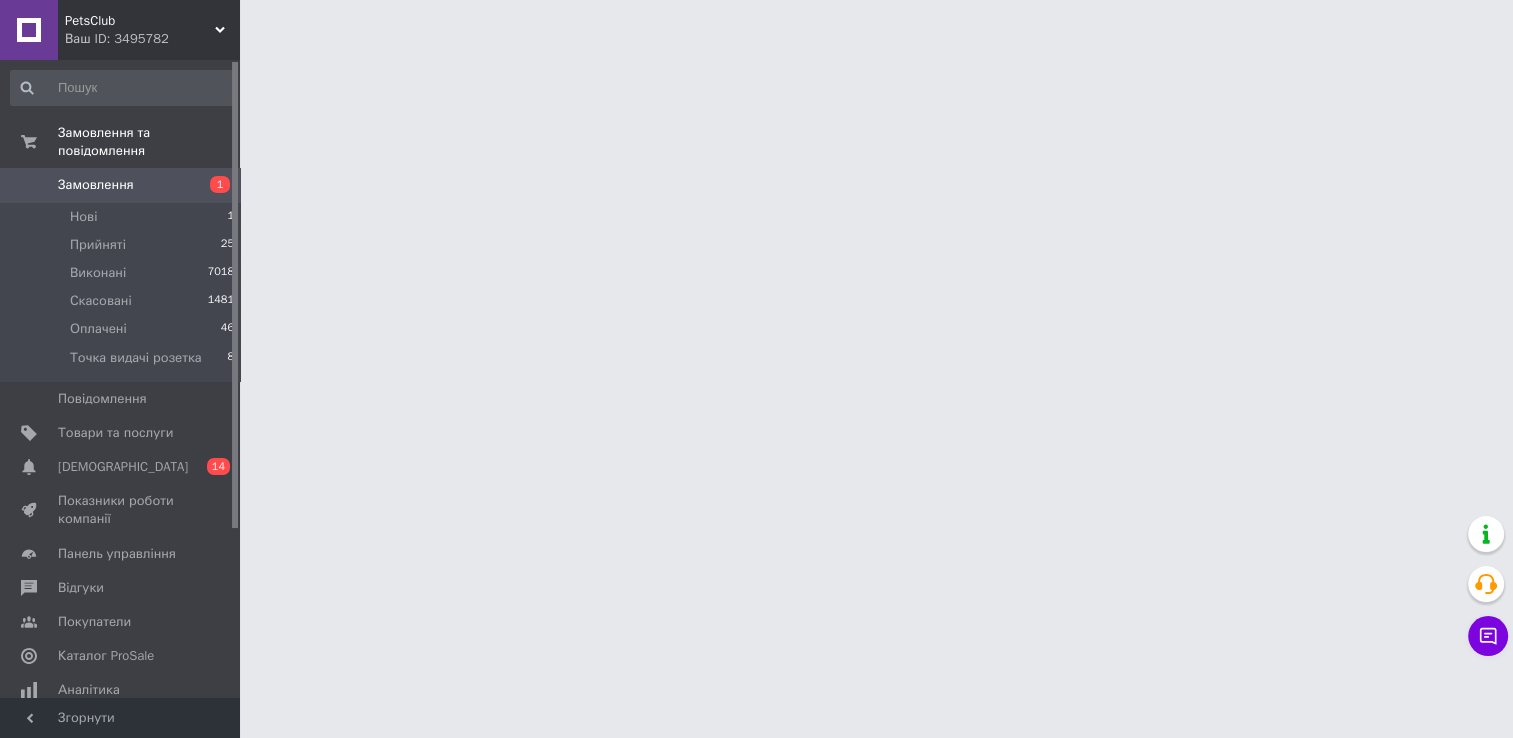 scroll, scrollTop: 0, scrollLeft: 0, axis: both 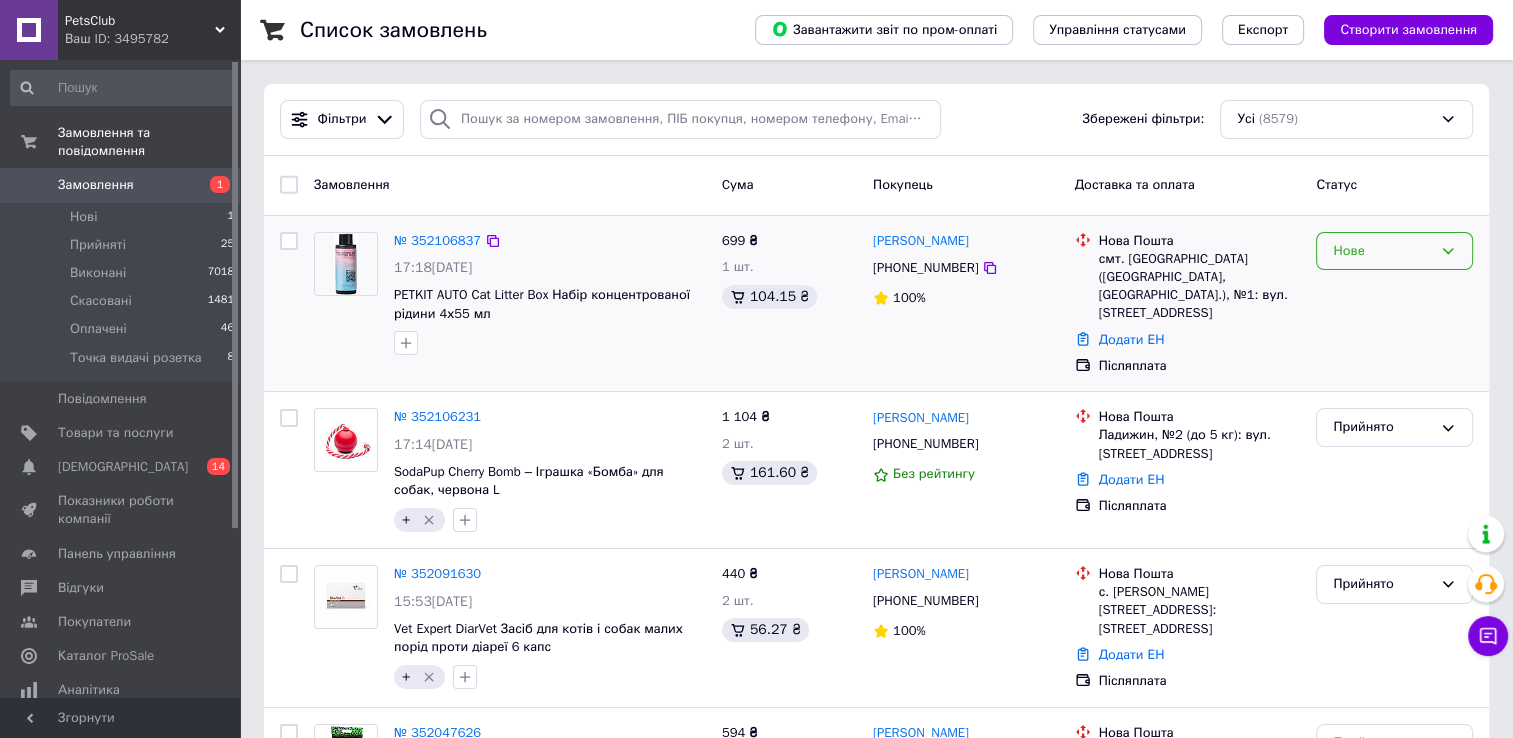 click on "Нове" at bounding box center [1382, 251] 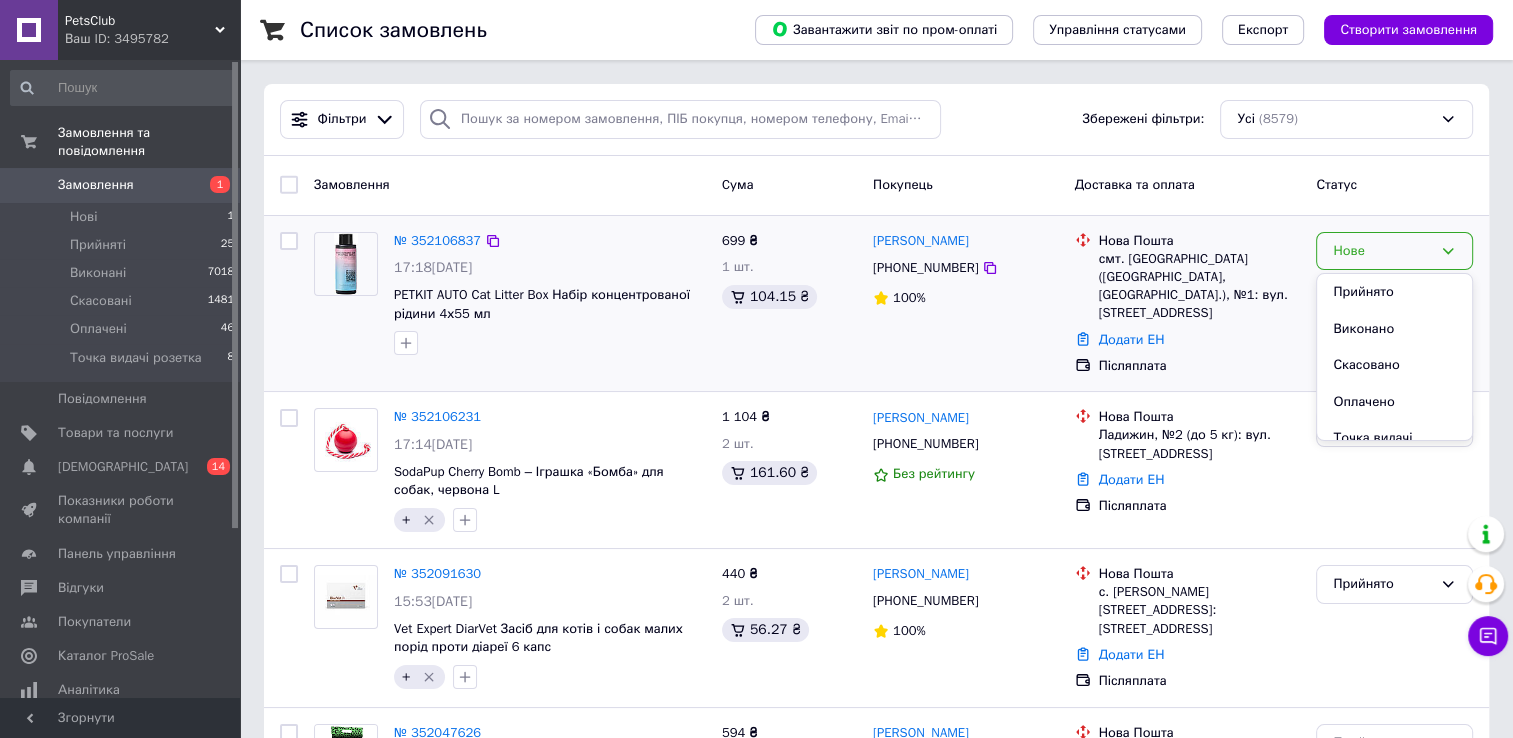 click on "Прийнято" at bounding box center [1394, 292] 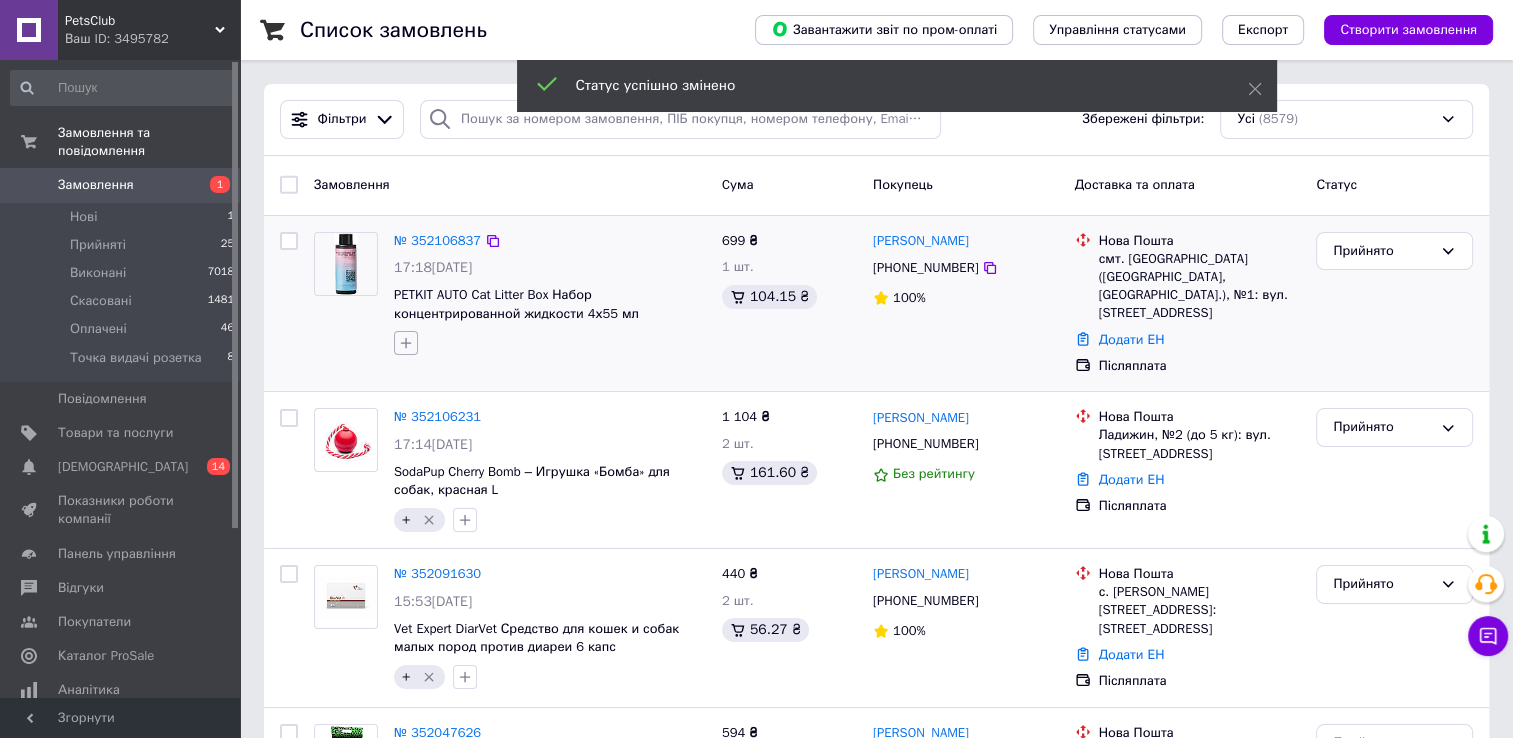 click 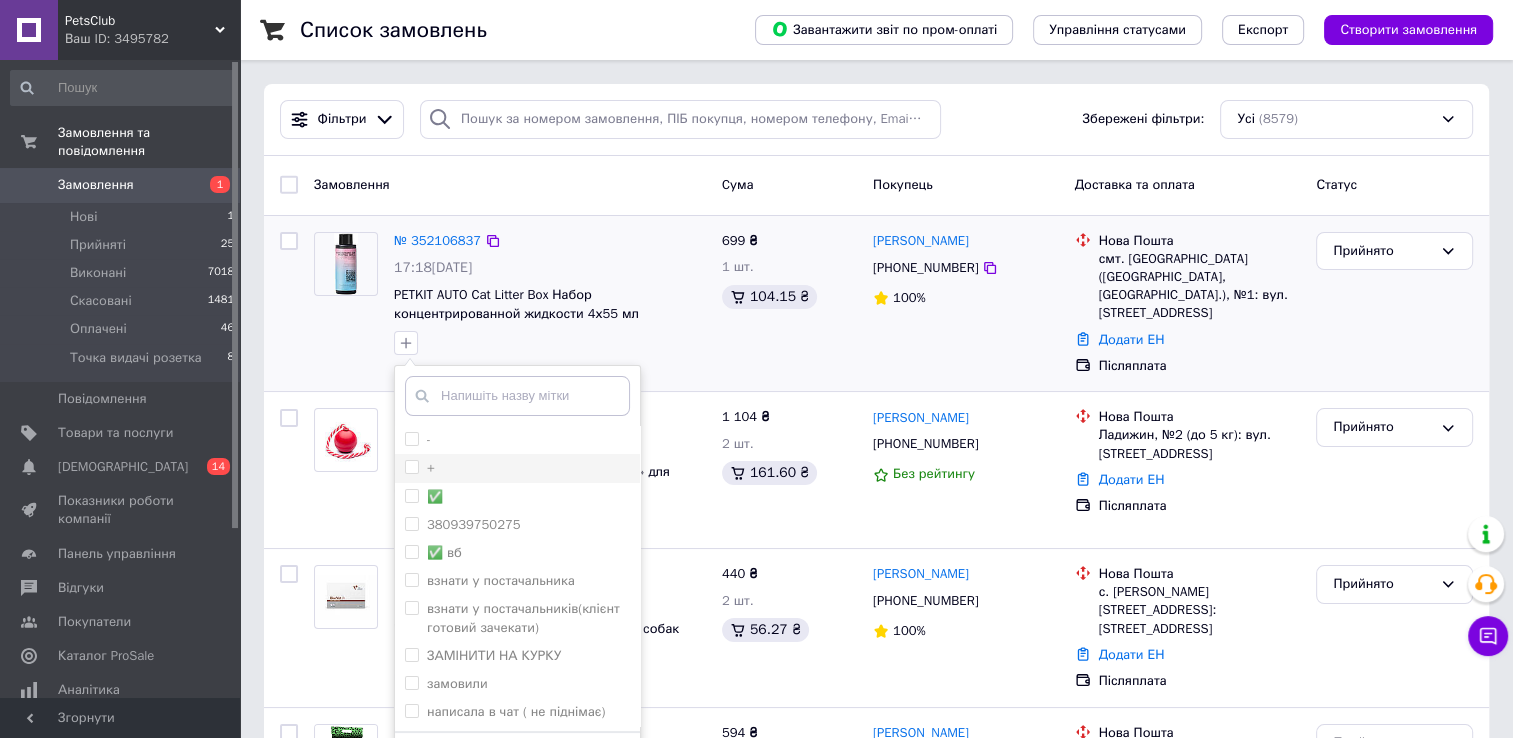 click on "+" at bounding box center [411, 466] 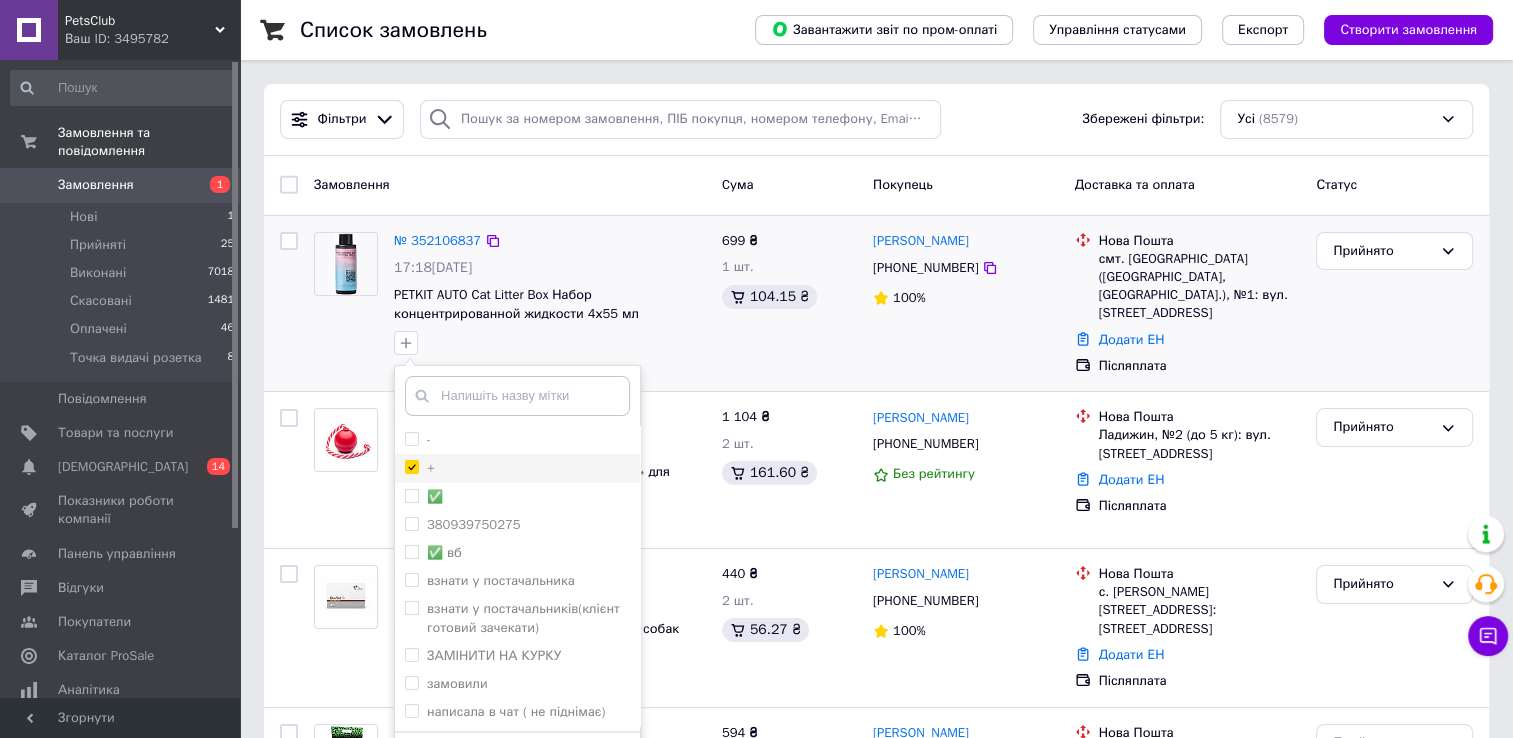 checkbox on "true" 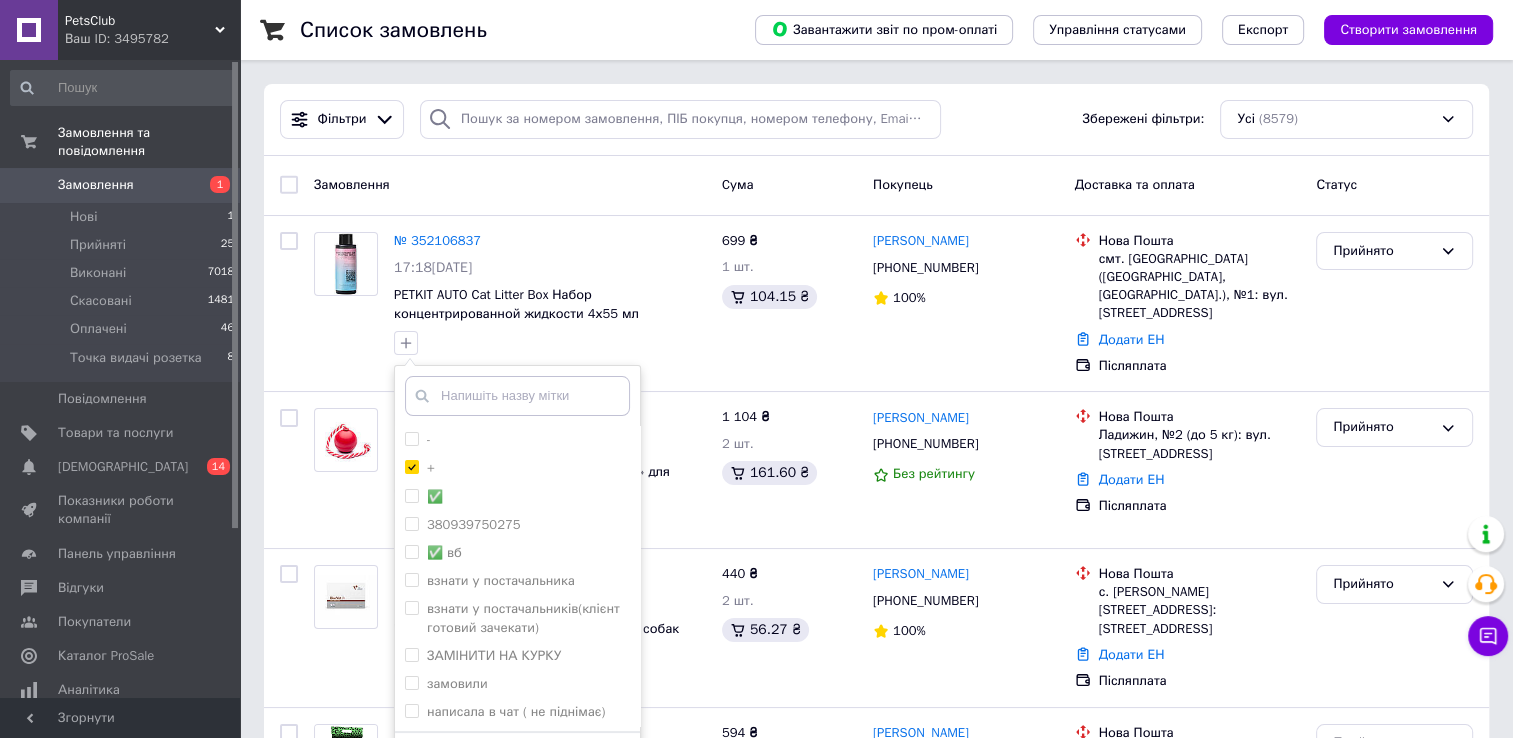 scroll, scrollTop: 400, scrollLeft: 0, axis: vertical 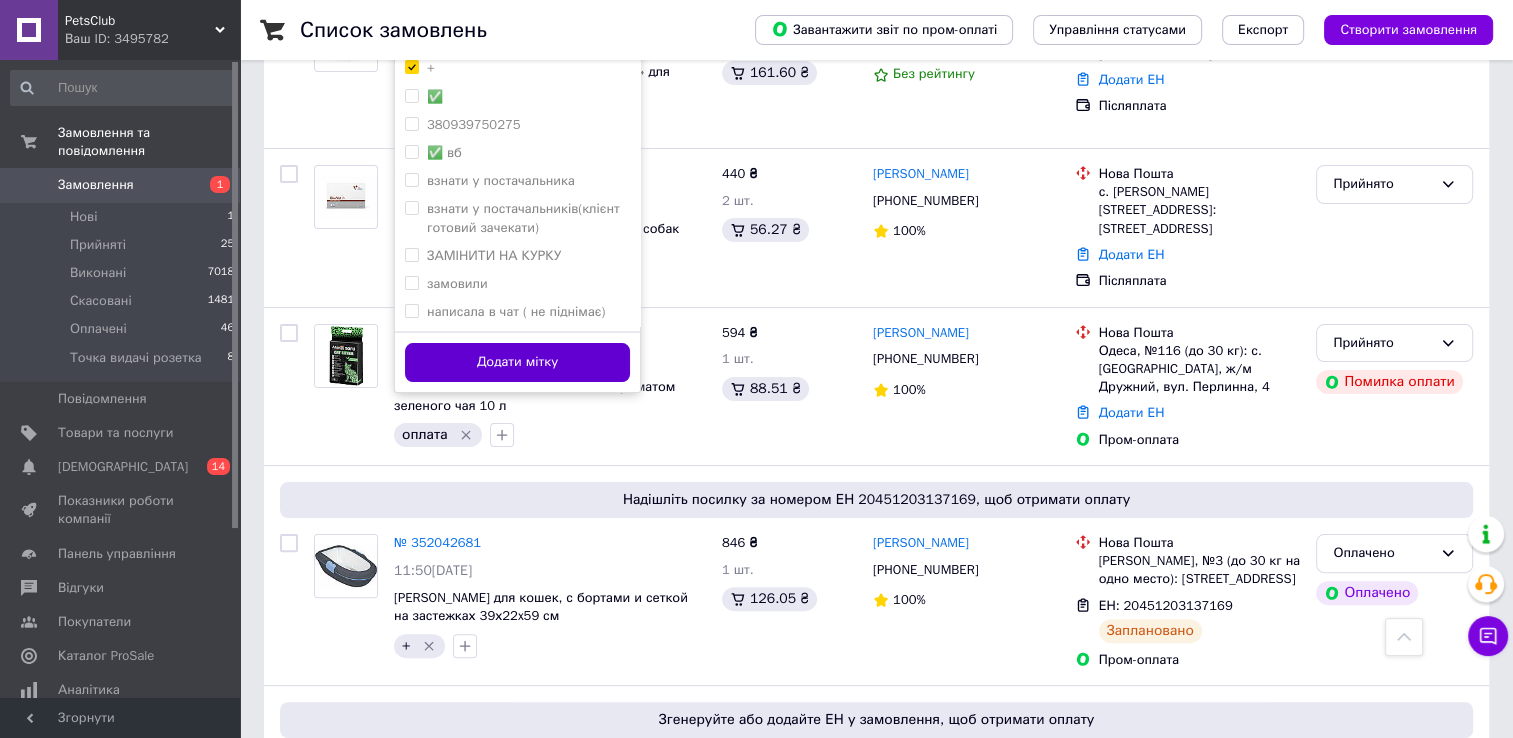 click on "Додати мітку" at bounding box center (517, 362) 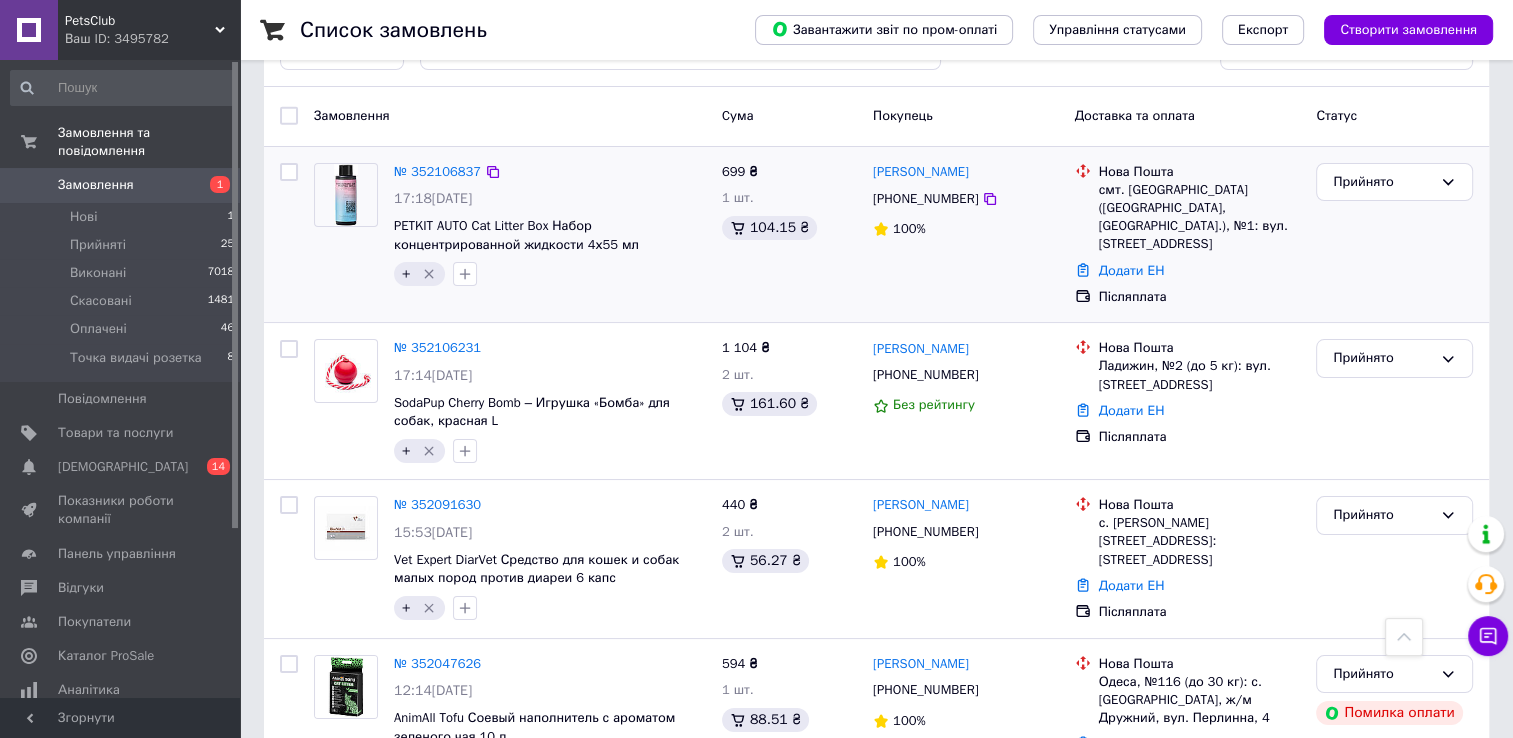 scroll, scrollTop: 0, scrollLeft: 0, axis: both 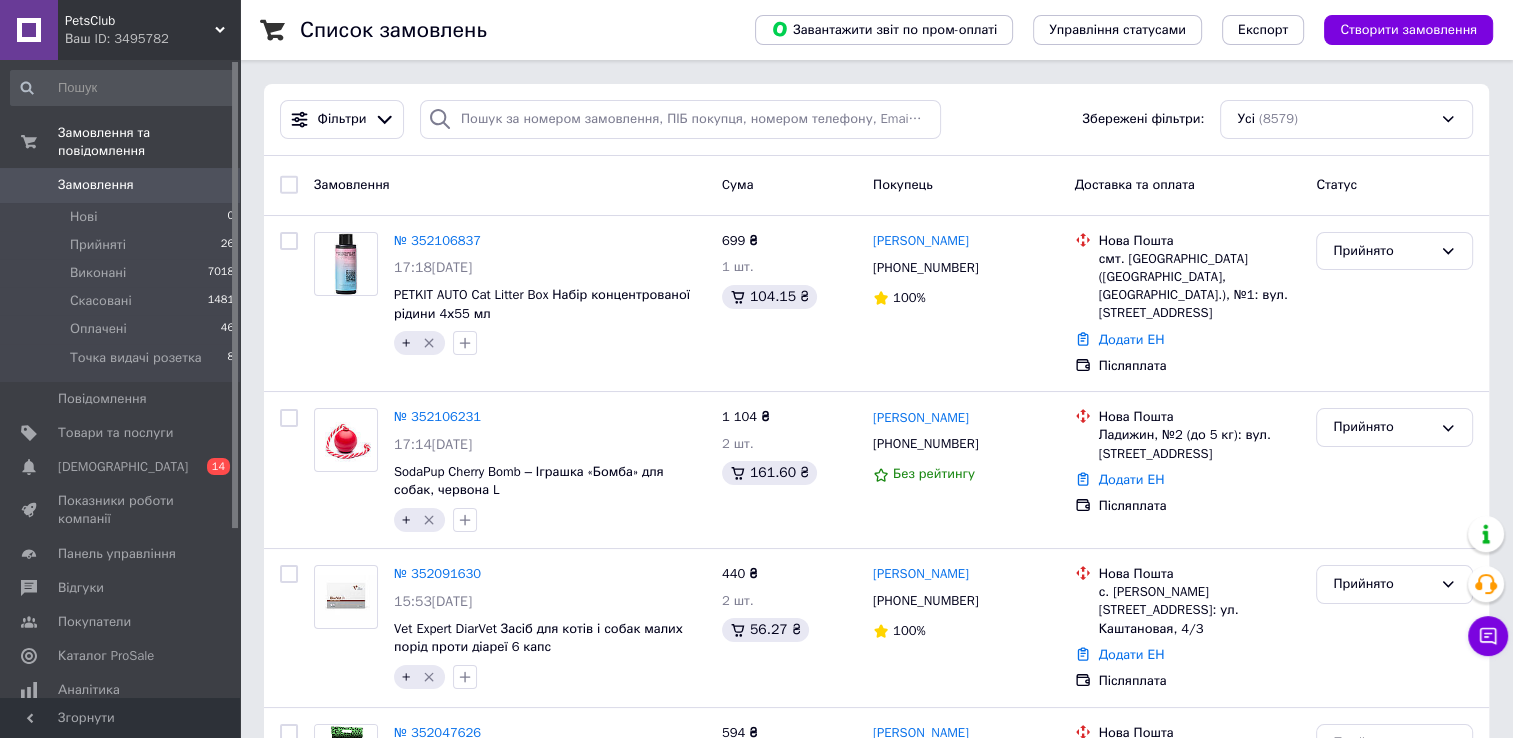 click on "Замовлення" at bounding box center [96, 185] 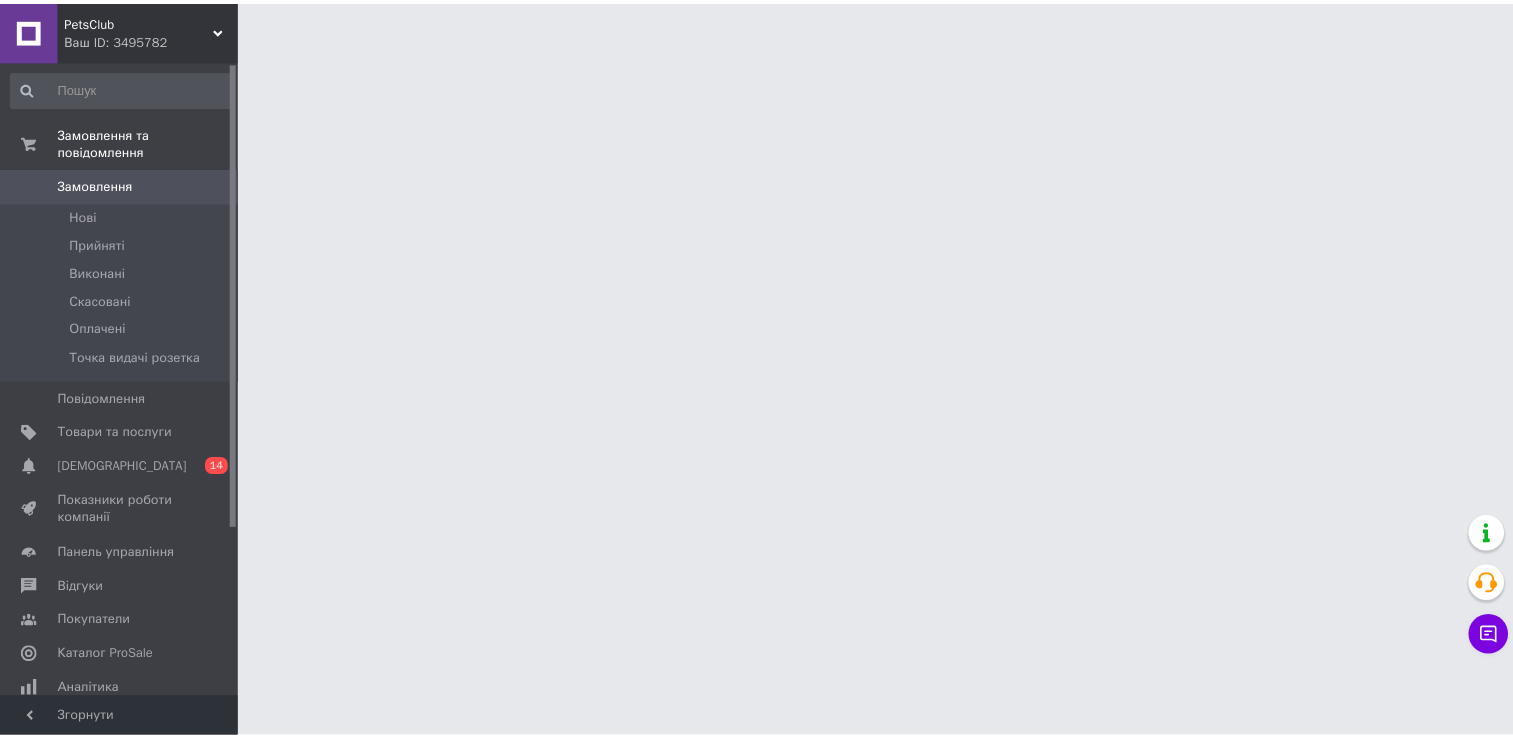 scroll, scrollTop: 0, scrollLeft: 0, axis: both 